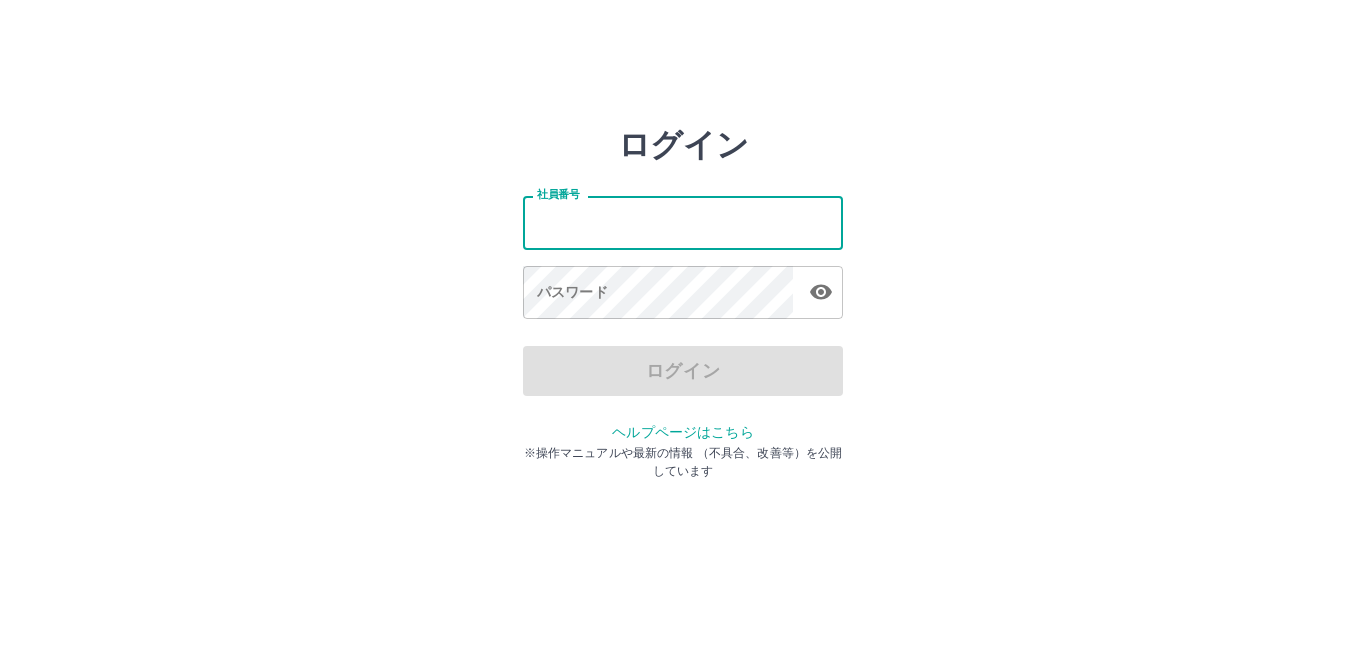 scroll, scrollTop: 0, scrollLeft: 0, axis: both 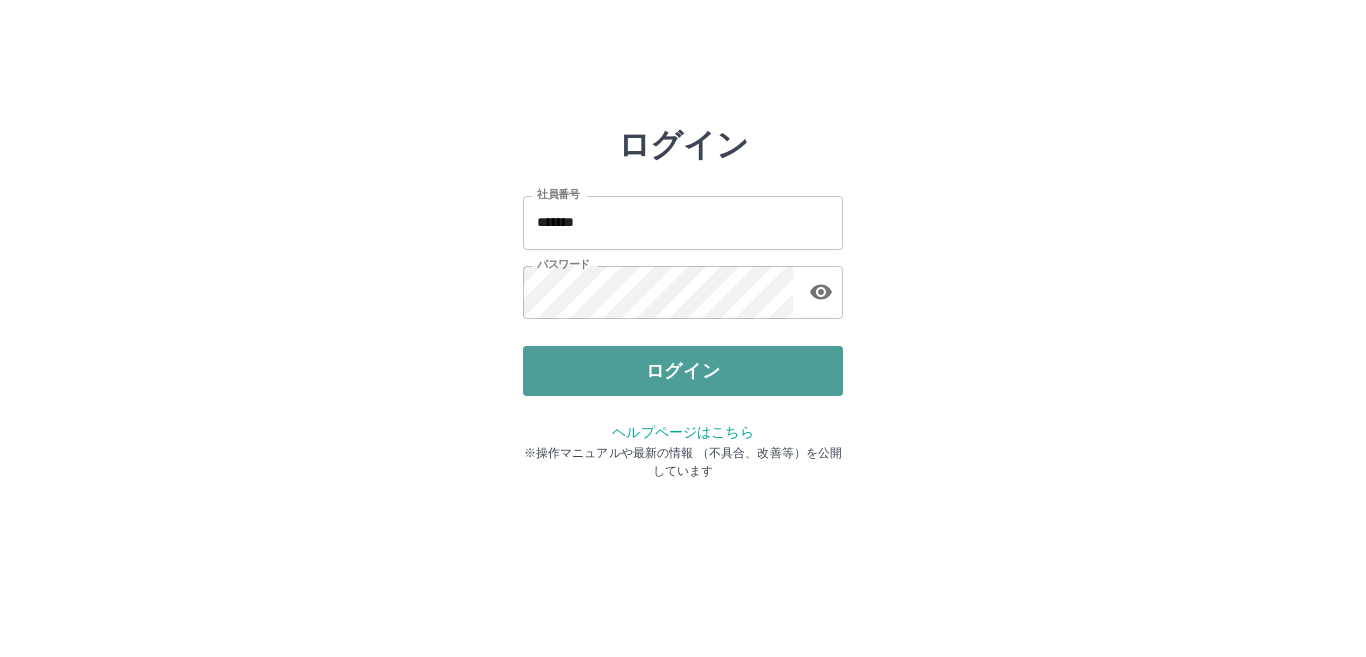 click on "ログイン" at bounding box center (683, 371) 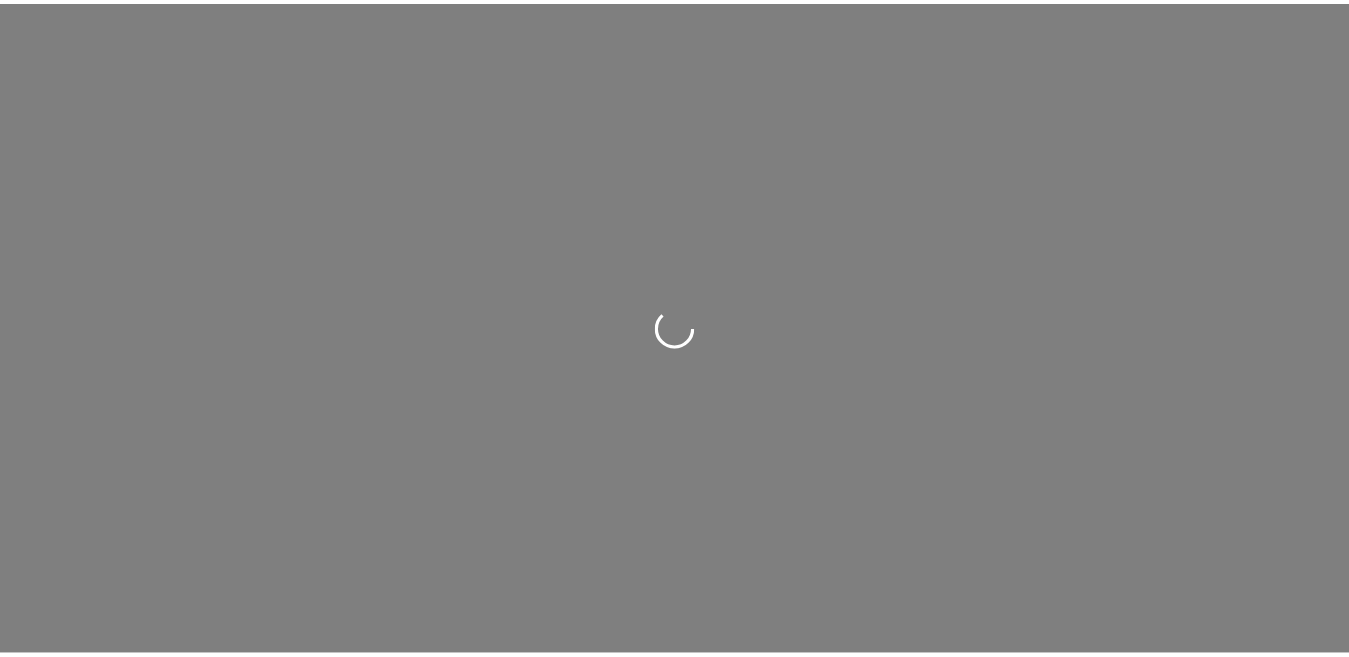 scroll, scrollTop: 0, scrollLeft: 0, axis: both 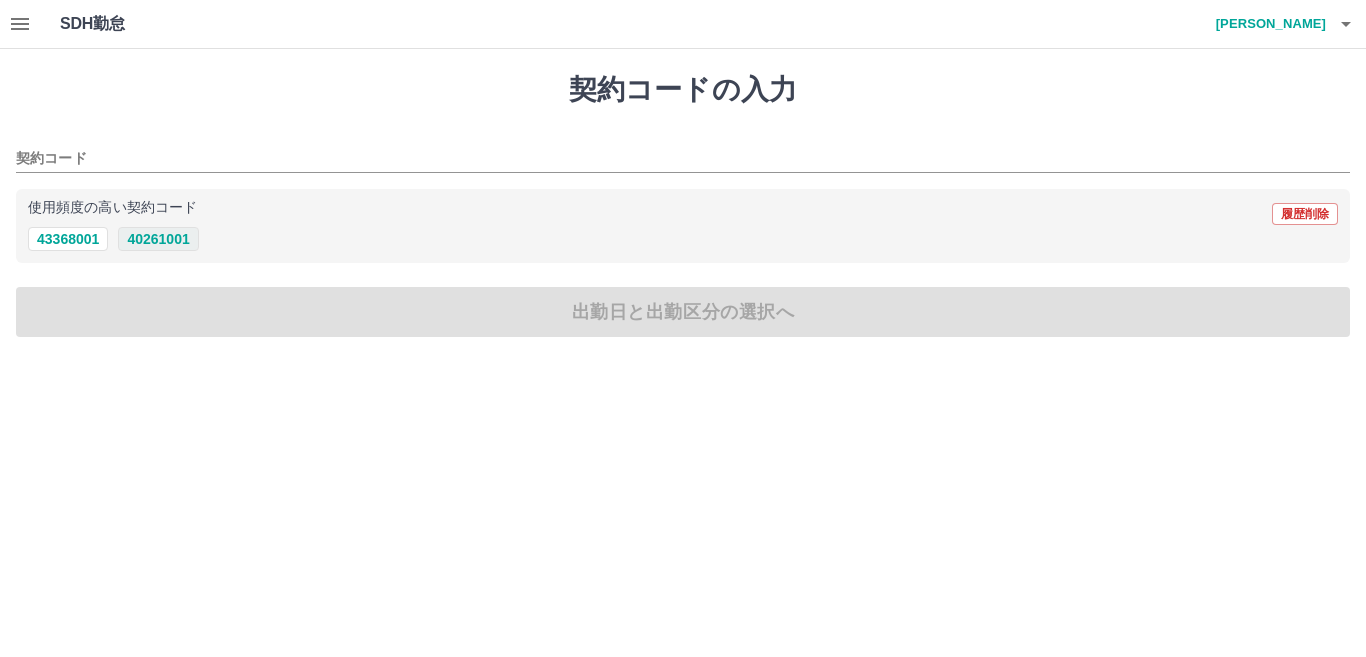 click on "40261001" at bounding box center [158, 239] 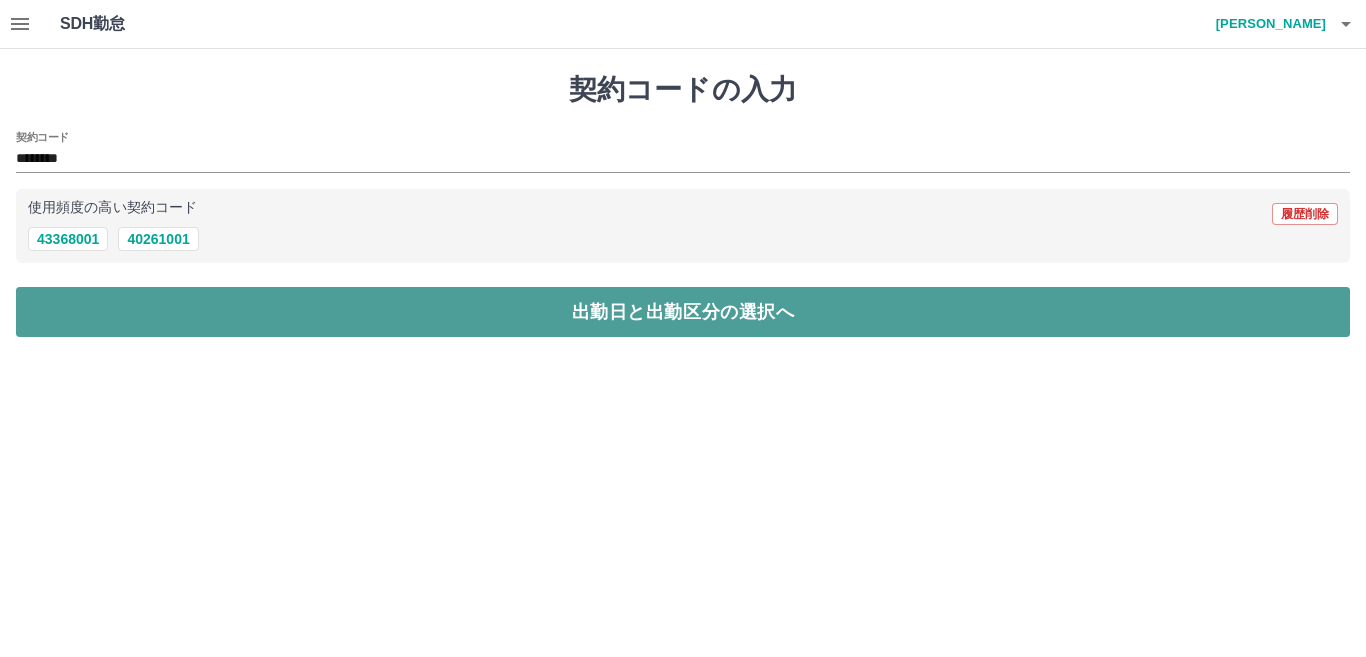 click on "出勤日と出勤区分の選択へ" at bounding box center (683, 312) 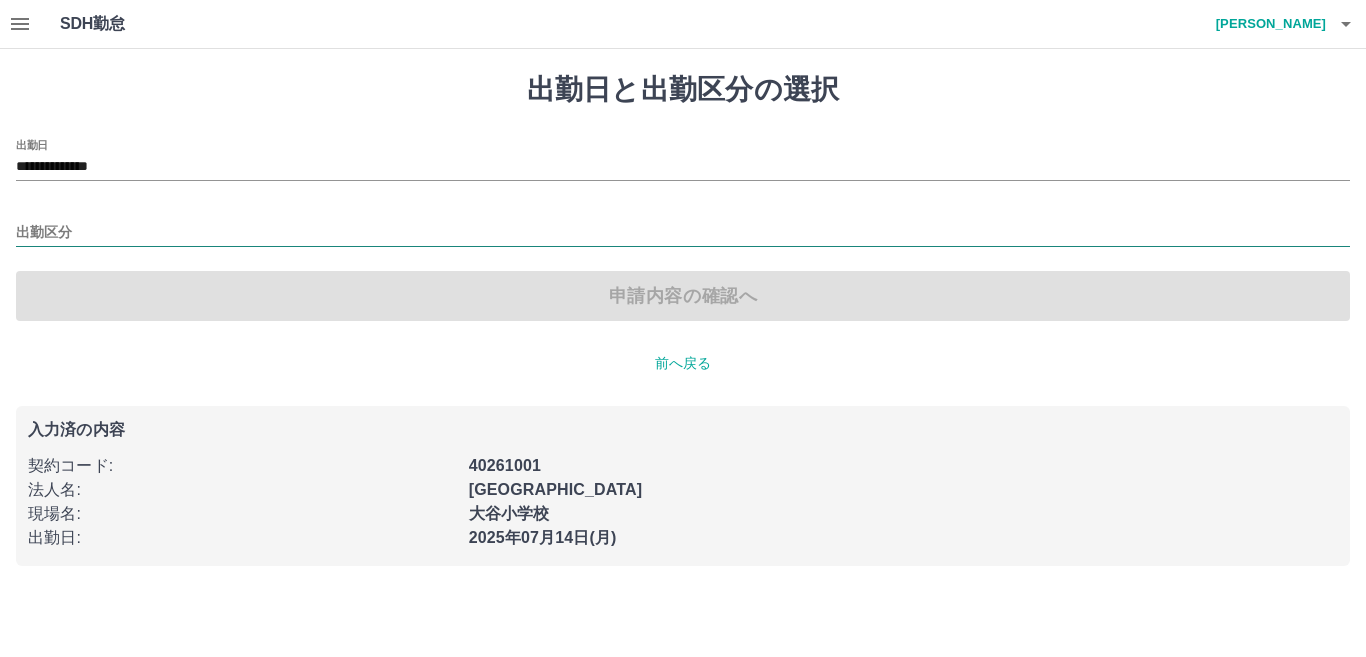 click on "出勤区分" at bounding box center [683, 233] 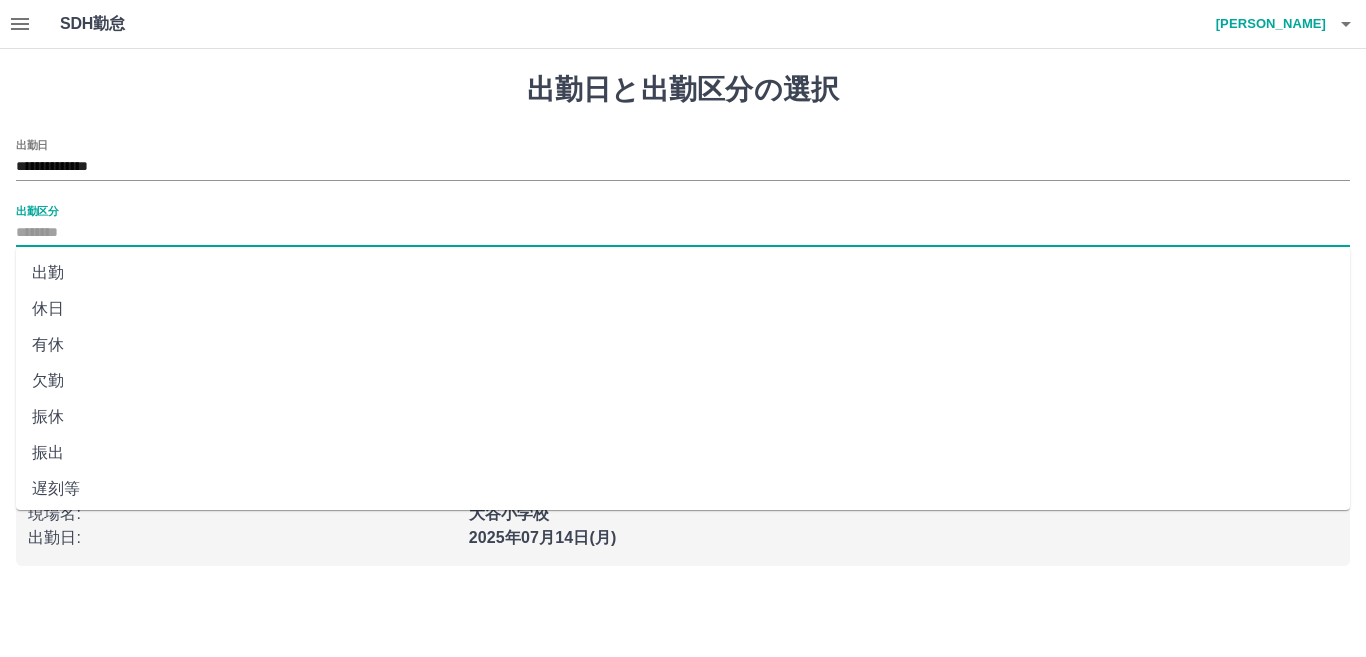 click on "出勤" at bounding box center [683, 273] 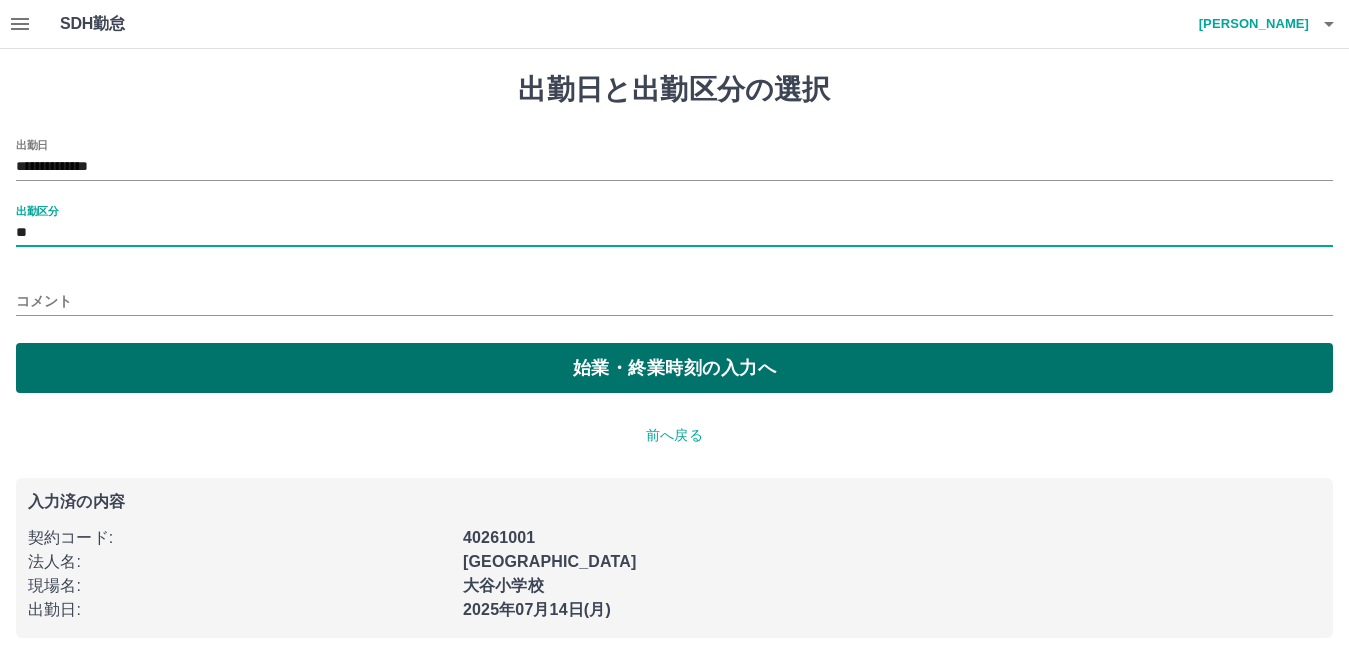 click on "始業・終業時刻の入力へ" at bounding box center [674, 368] 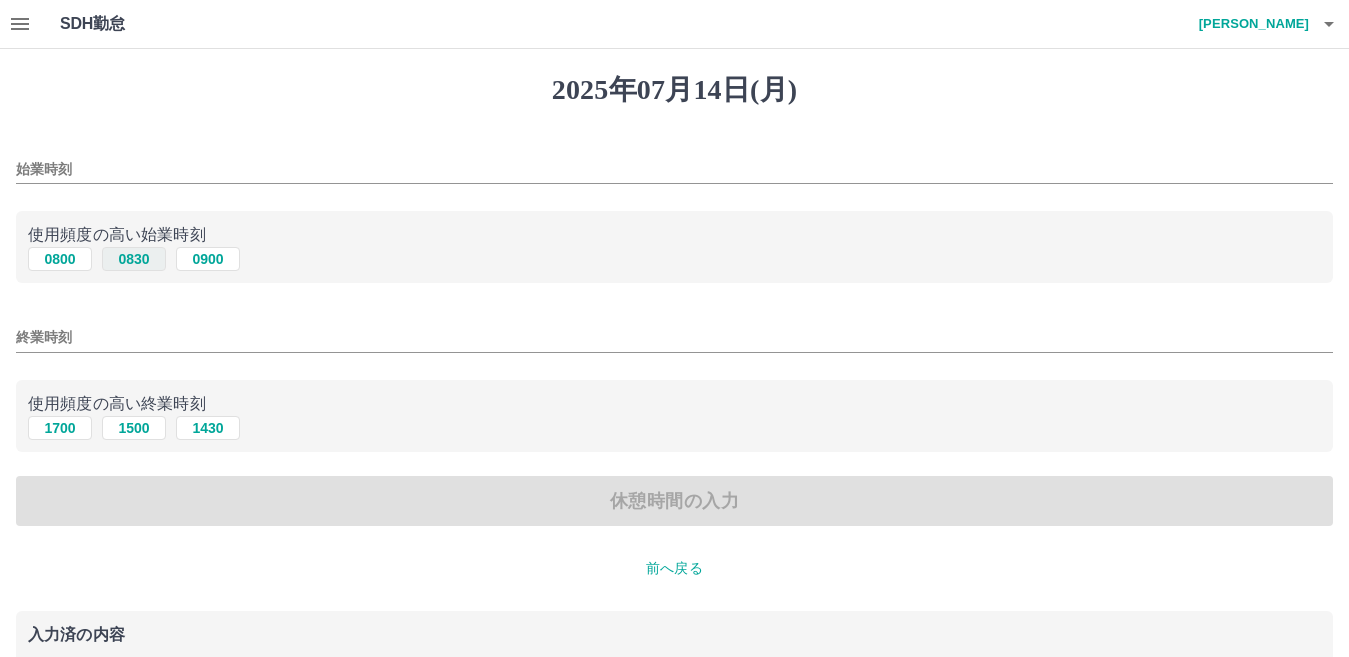 click on "0830" at bounding box center (134, 259) 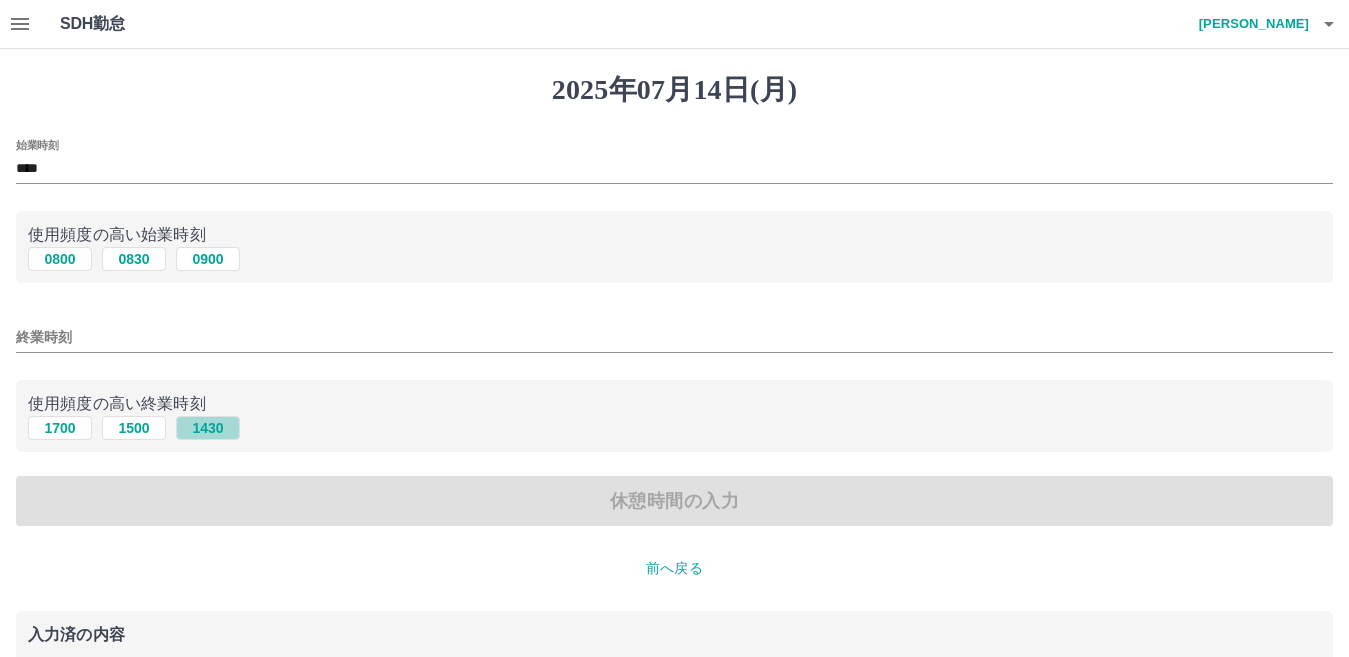 click on "1430" at bounding box center (208, 428) 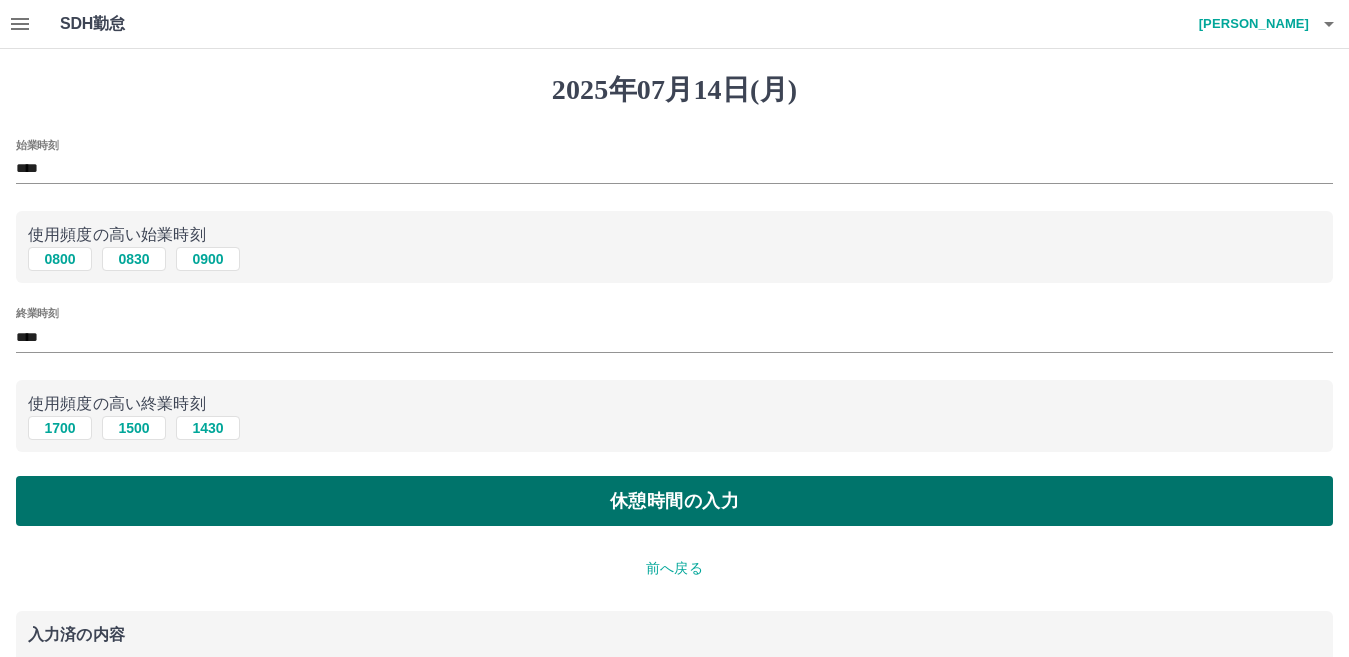 click on "休憩時間の入力" at bounding box center [674, 501] 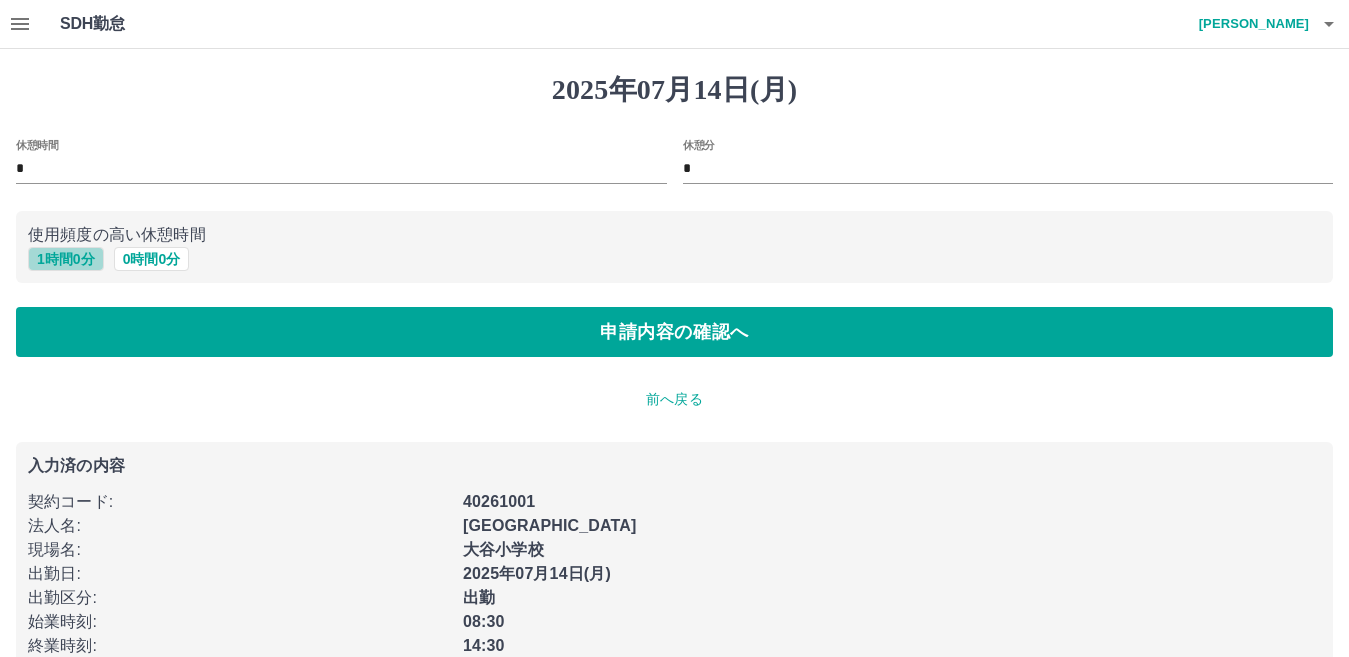 click on "1 時間 0 分" at bounding box center [66, 259] 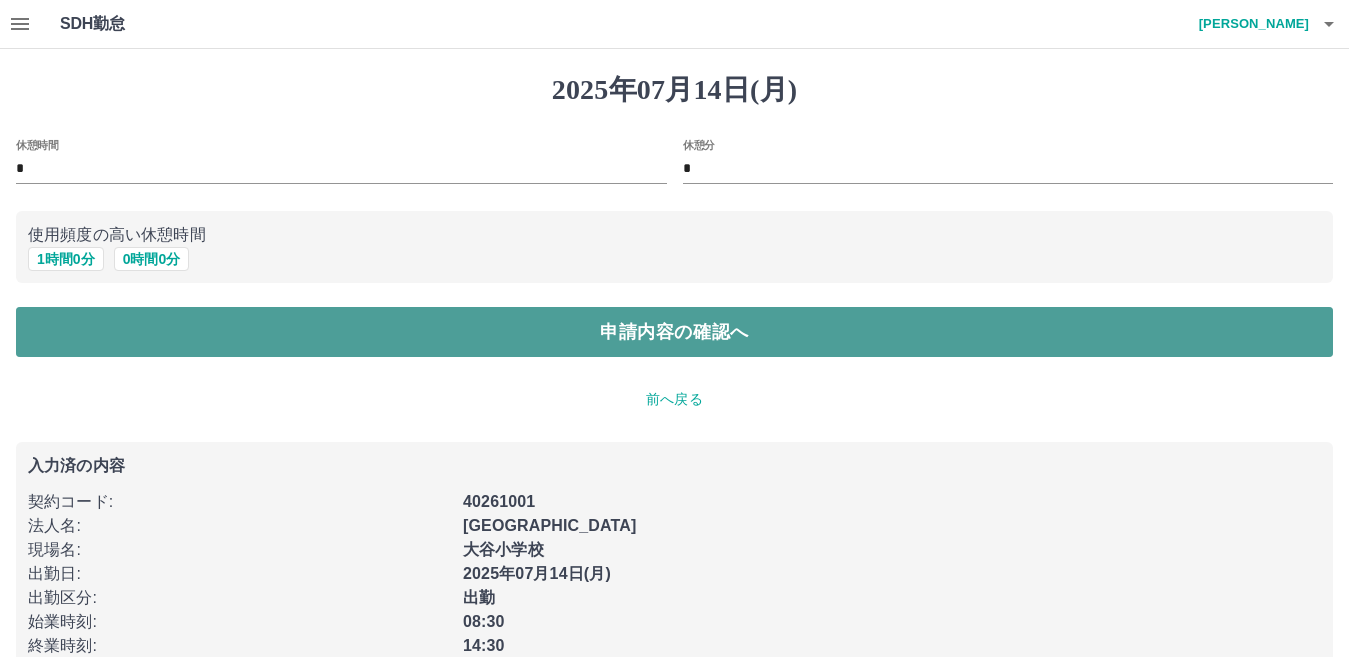 click on "申請内容の確認へ" at bounding box center [674, 332] 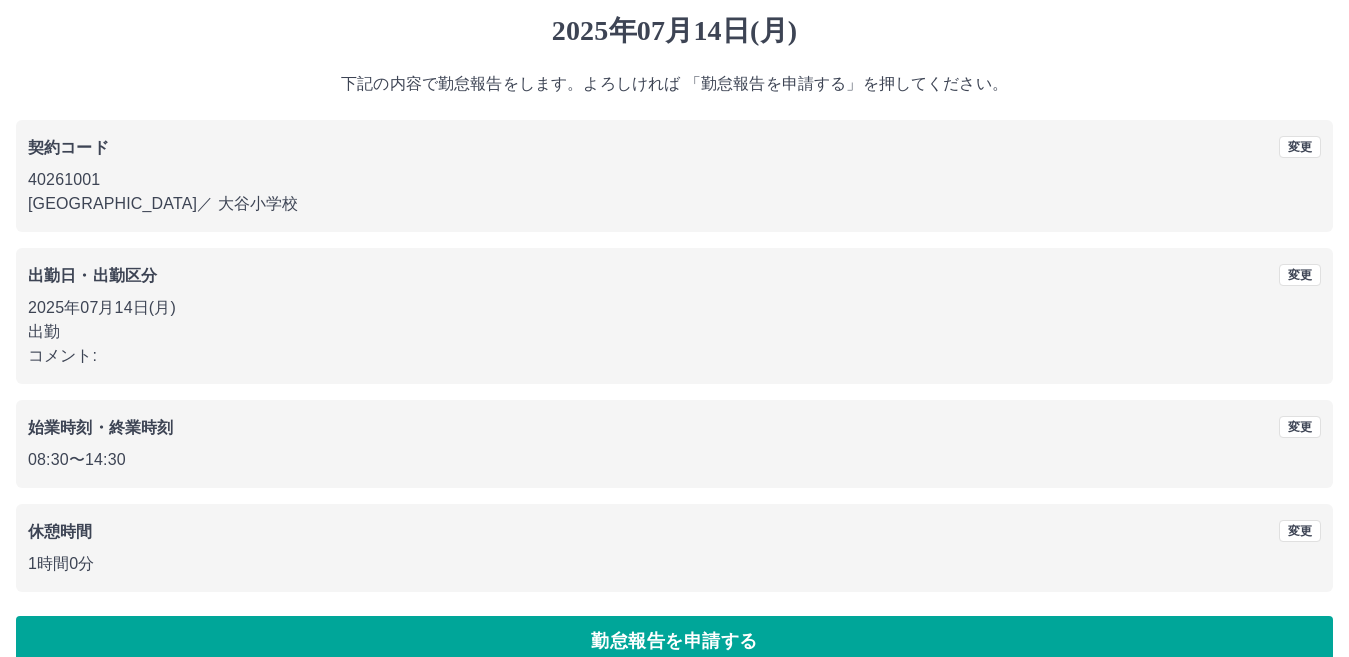 scroll, scrollTop: 92, scrollLeft: 0, axis: vertical 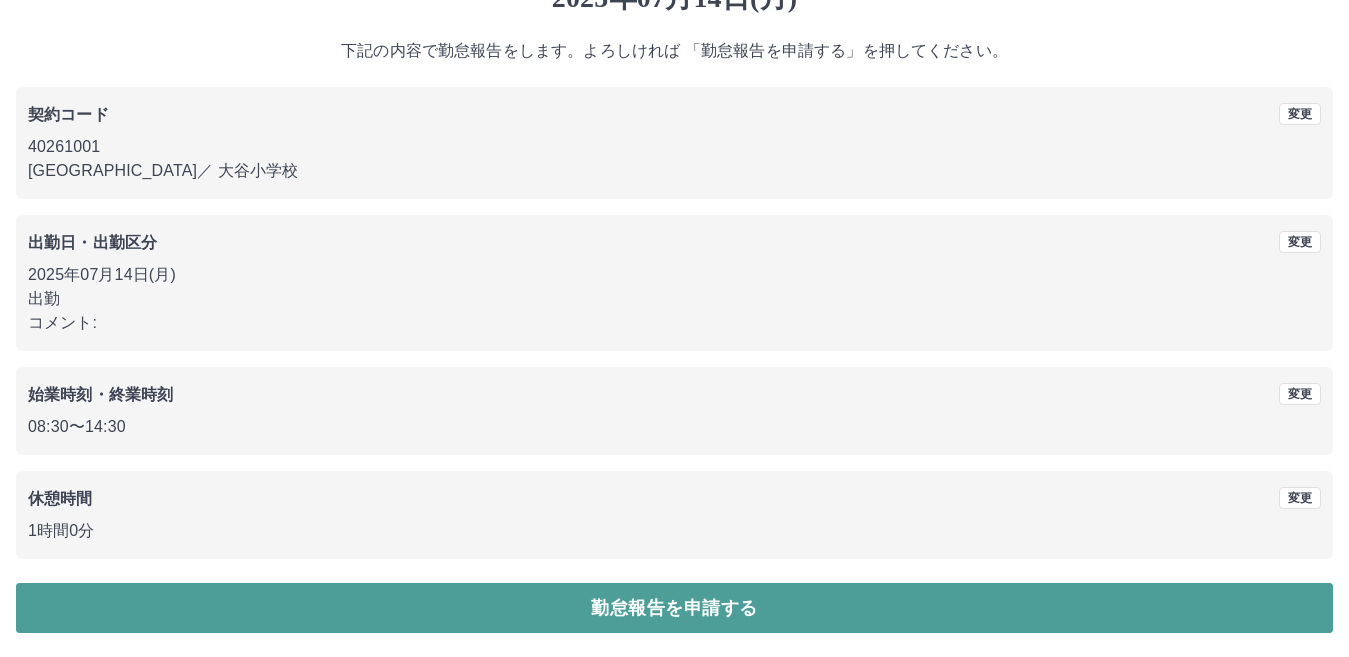 click on "勤怠報告を申請する" at bounding box center (674, 608) 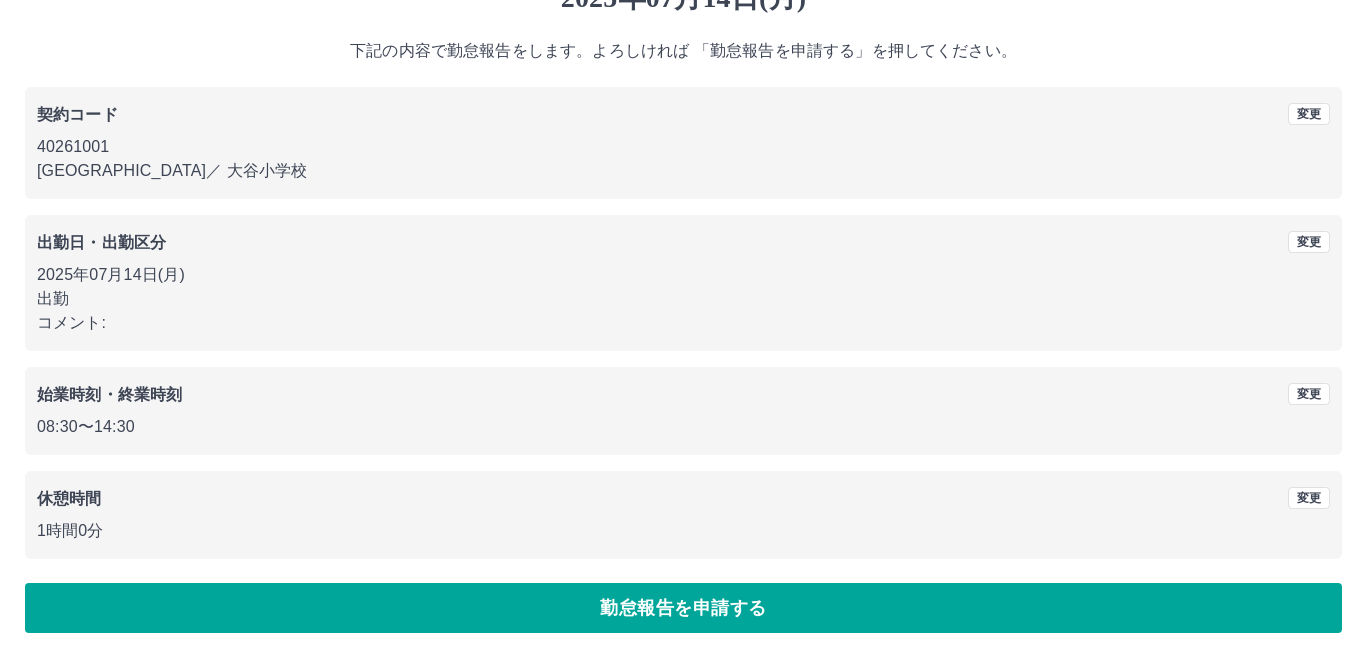 scroll, scrollTop: 0, scrollLeft: 0, axis: both 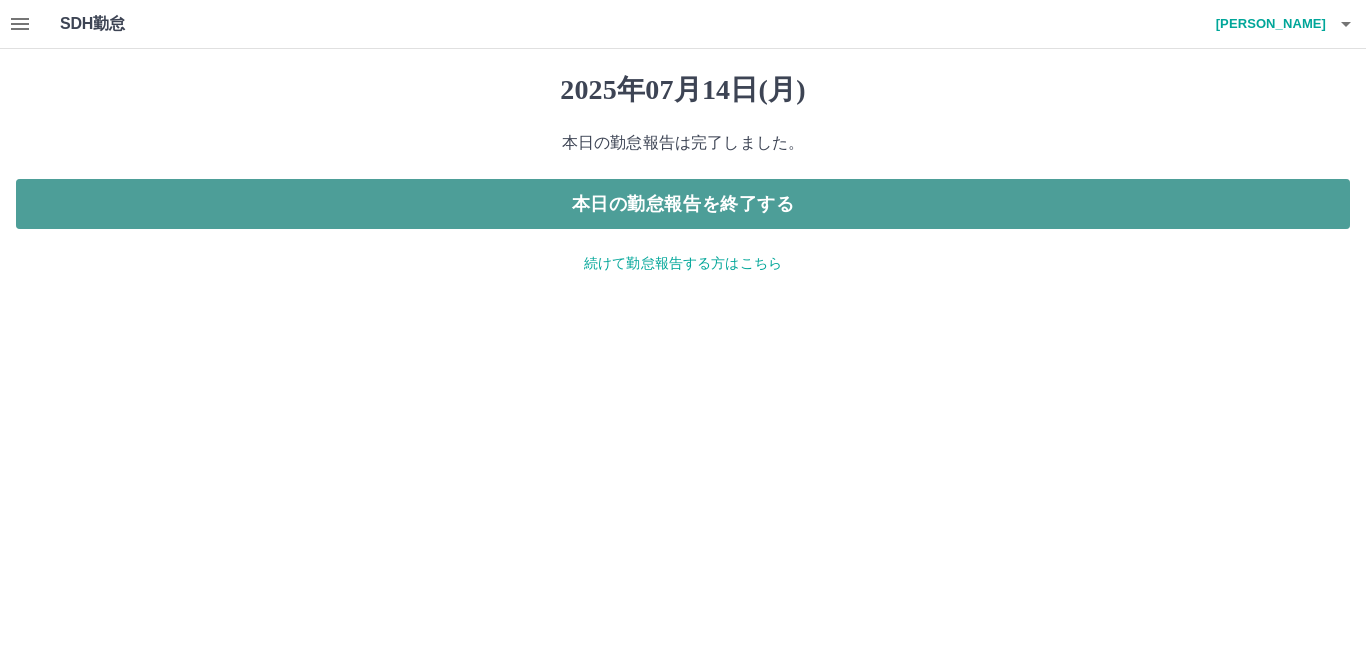 click on "本日の勤怠報告を終了する" at bounding box center [683, 204] 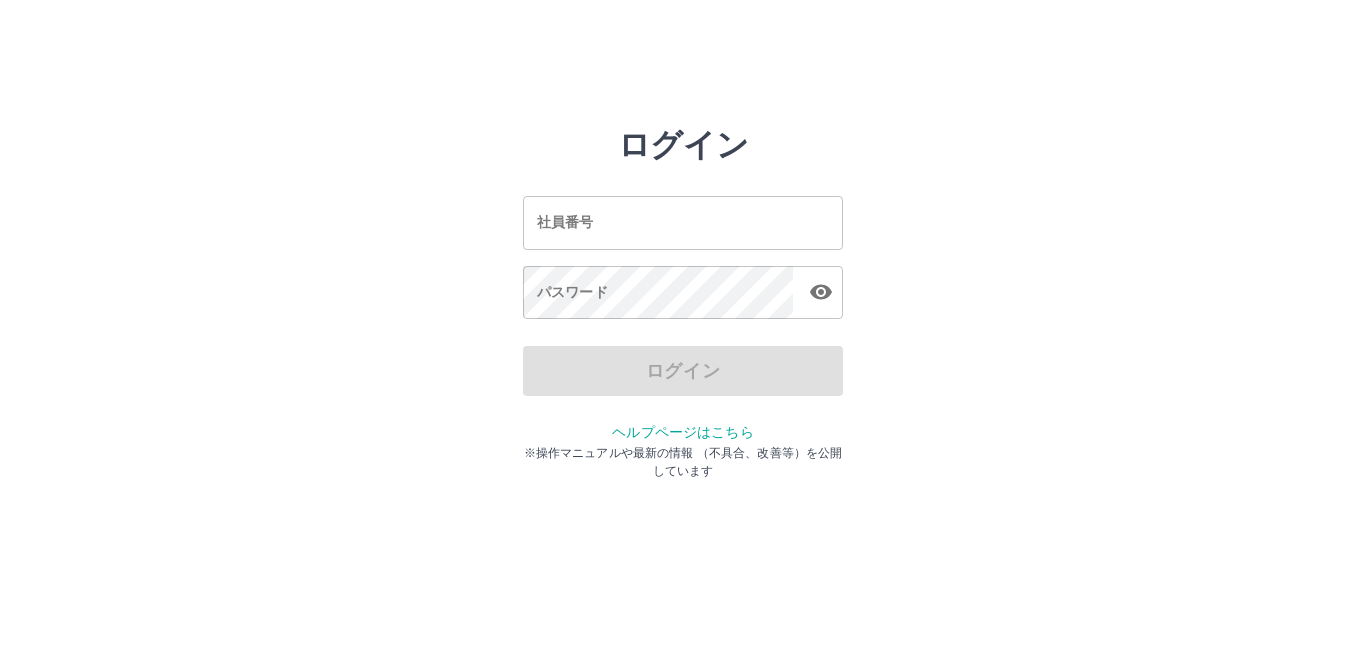 scroll, scrollTop: 0, scrollLeft: 0, axis: both 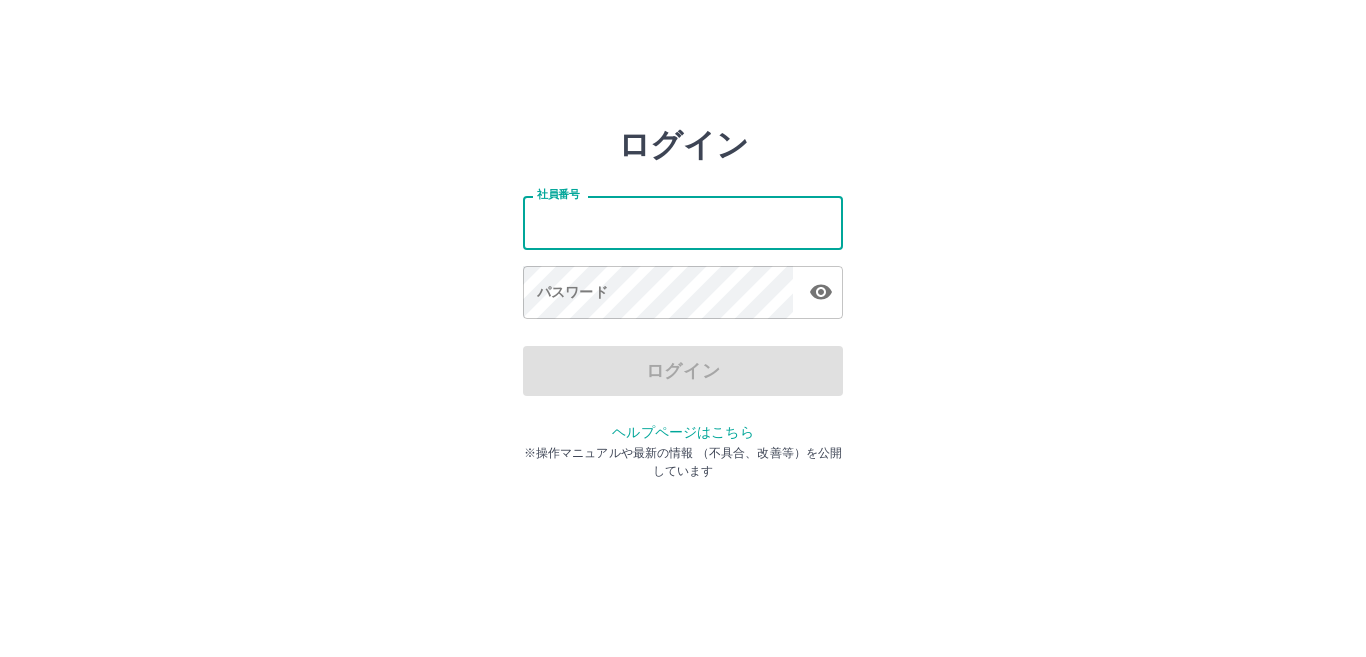 click on "社員番号" at bounding box center (683, 222) 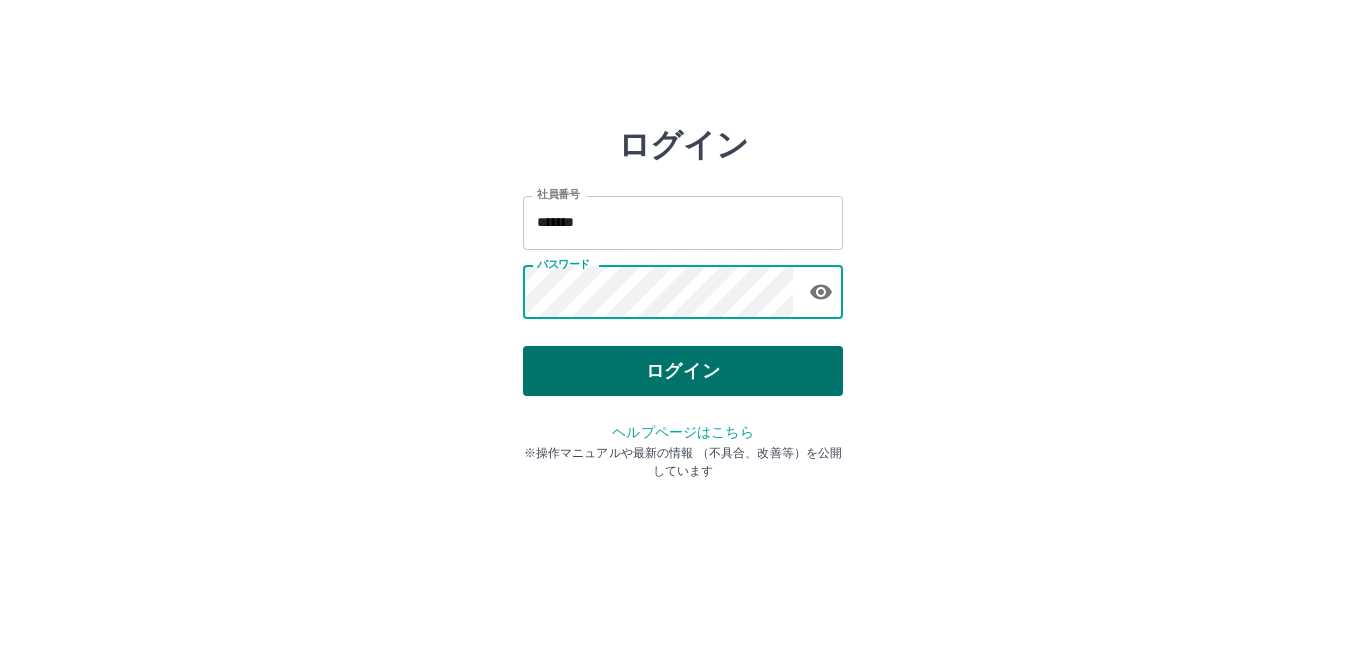 click on "ログイン" at bounding box center (683, 371) 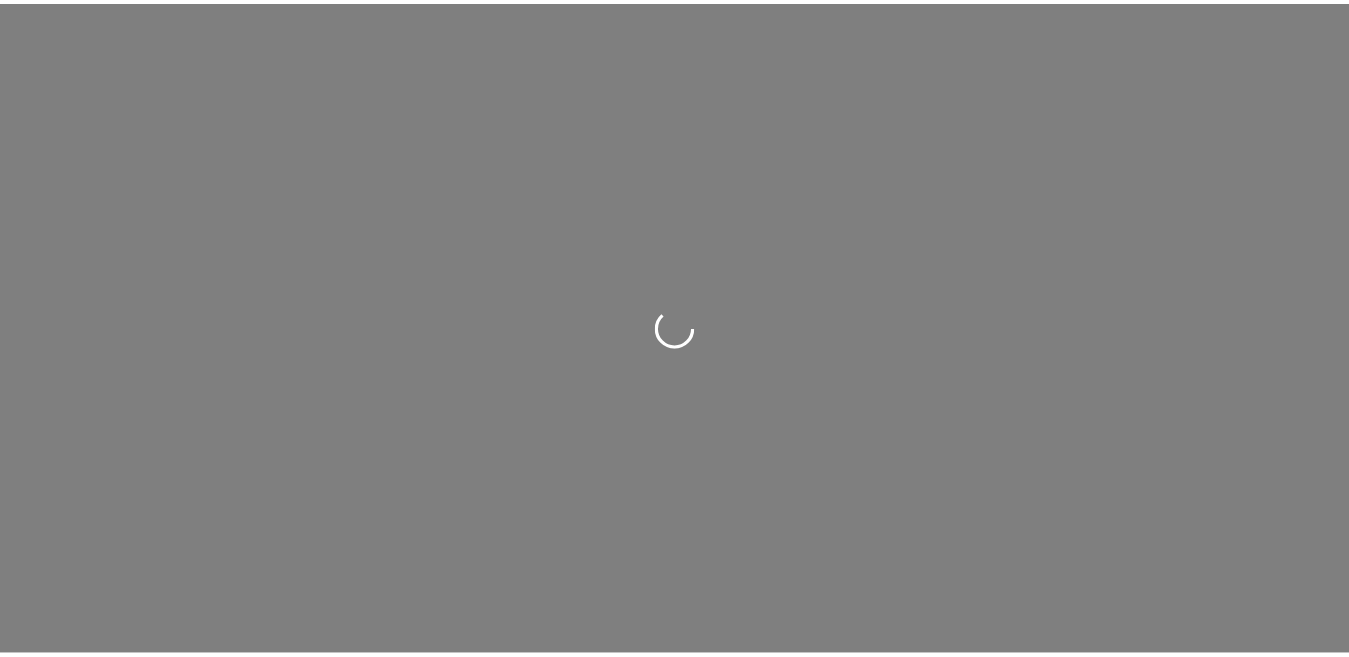 scroll, scrollTop: 0, scrollLeft: 0, axis: both 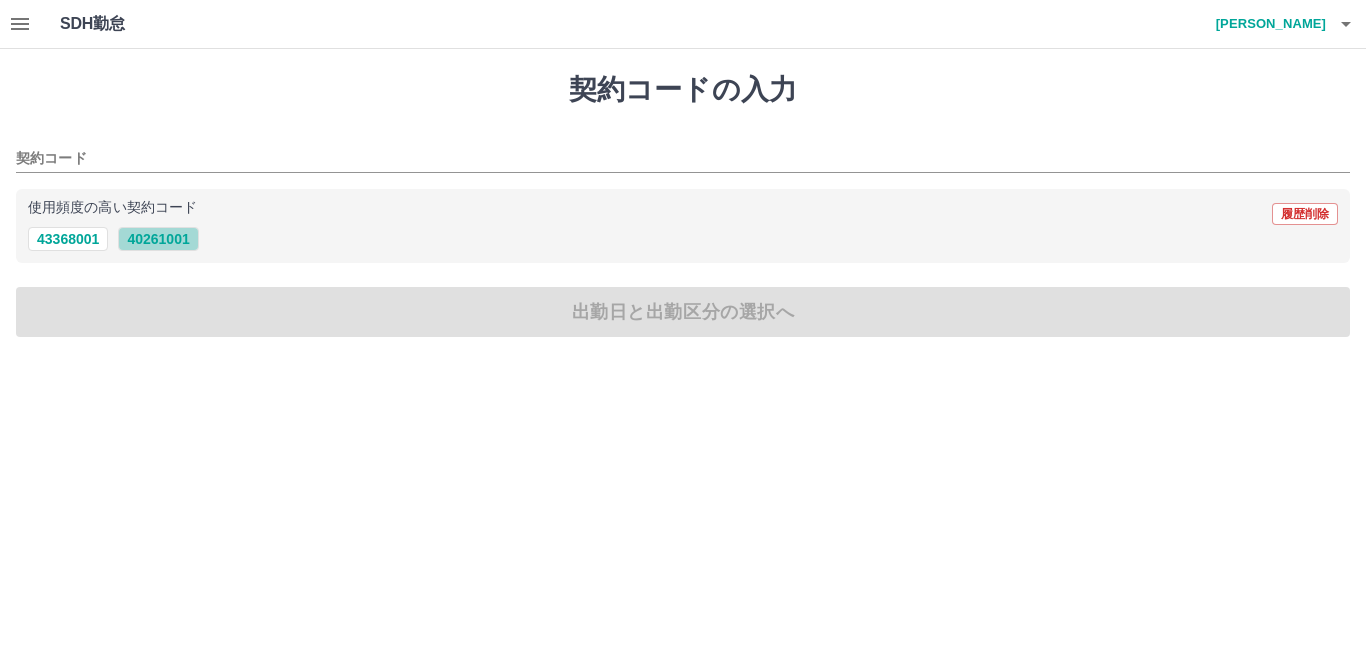 click on "40261001" at bounding box center (158, 239) 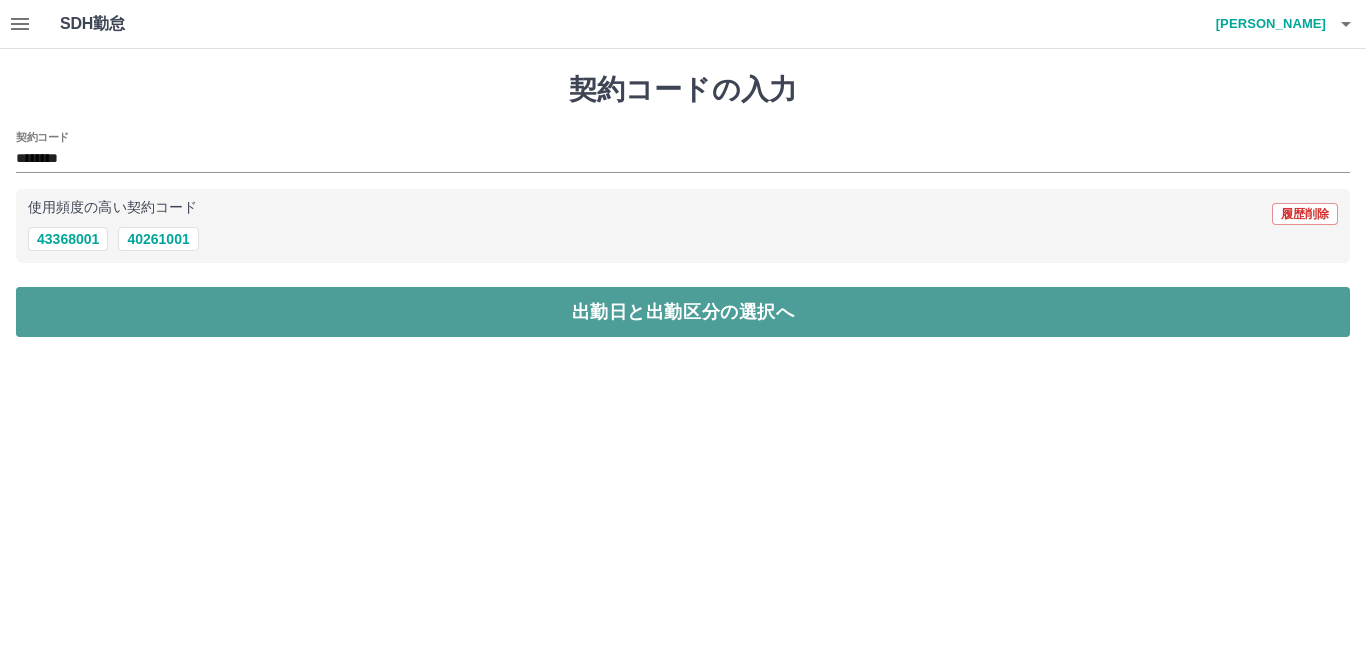 click on "出勤日と出勤区分の選択へ" at bounding box center (683, 312) 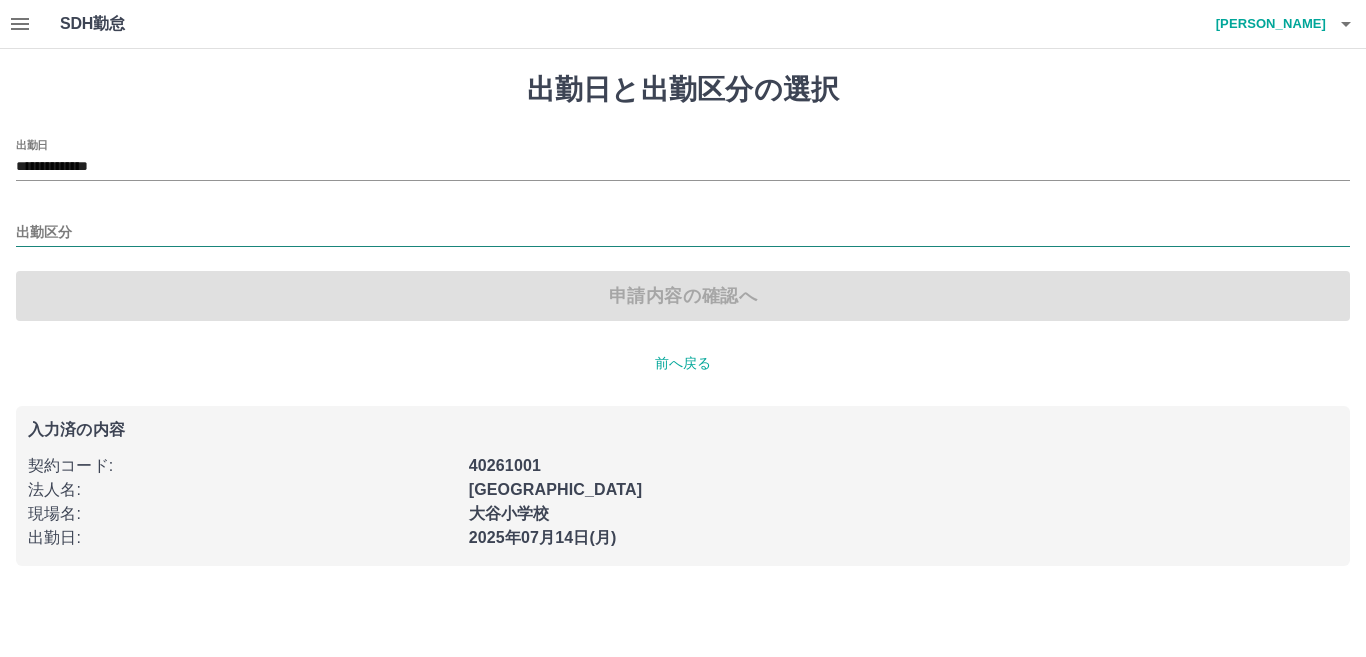 click on "出勤区分" at bounding box center (683, 233) 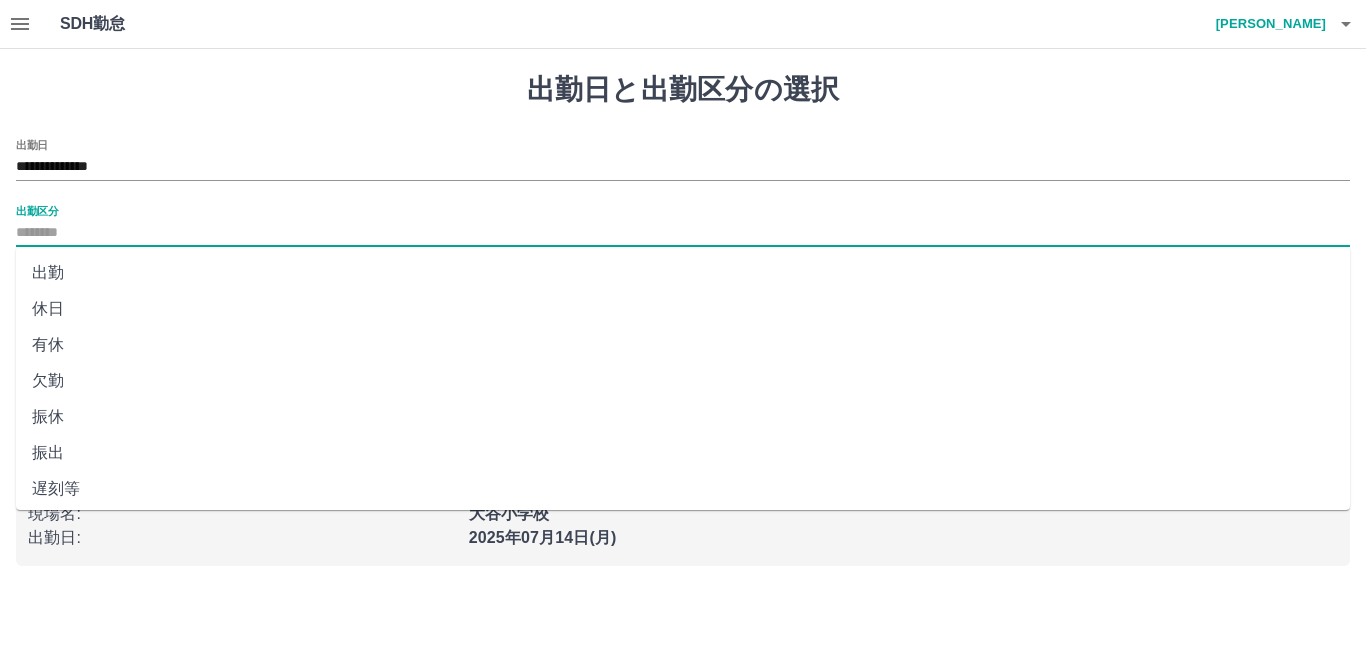 click on "出勤" at bounding box center [683, 273] 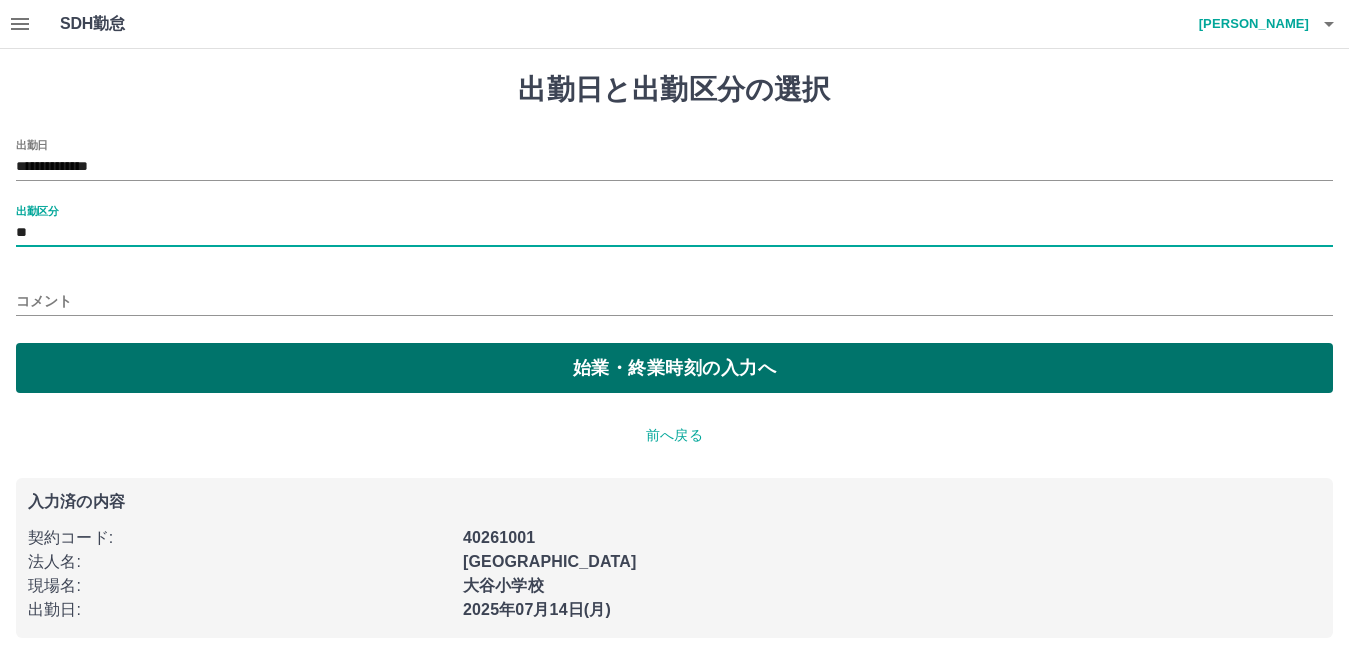 click on "始業・終業時刻の入力へ" at bounding box center [674, 368] 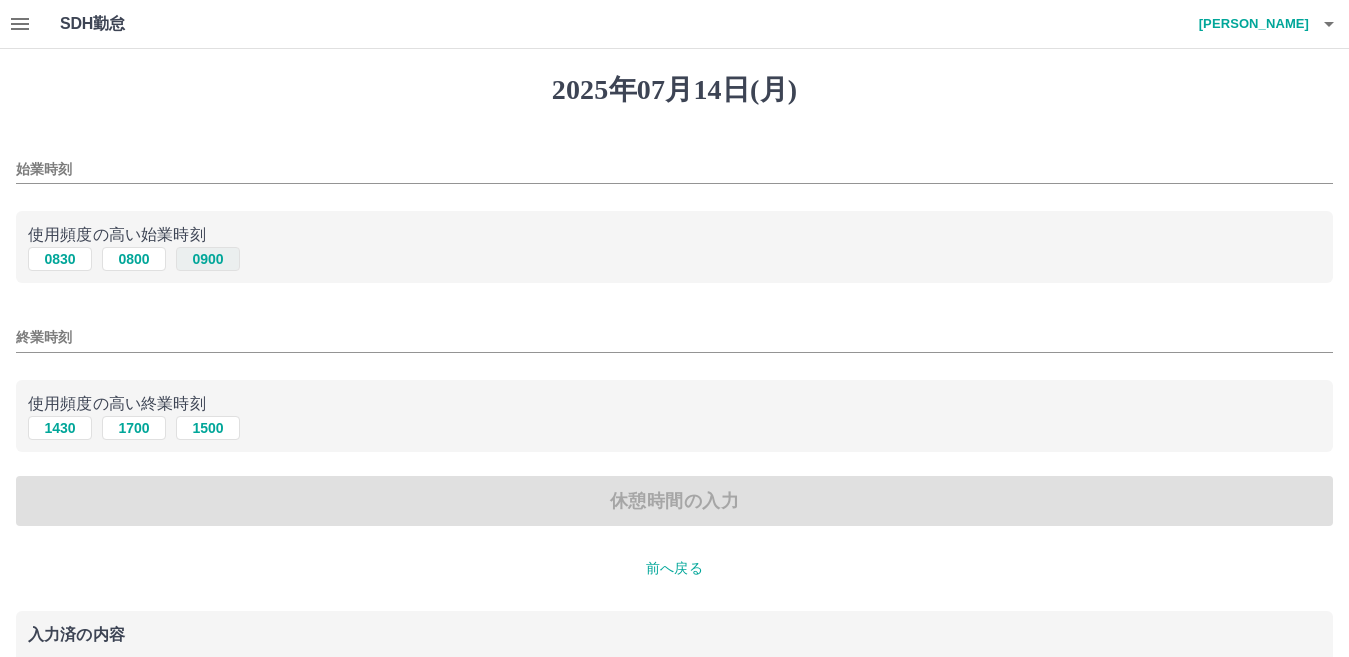 click on "0900" at bounding box center (208, 259) 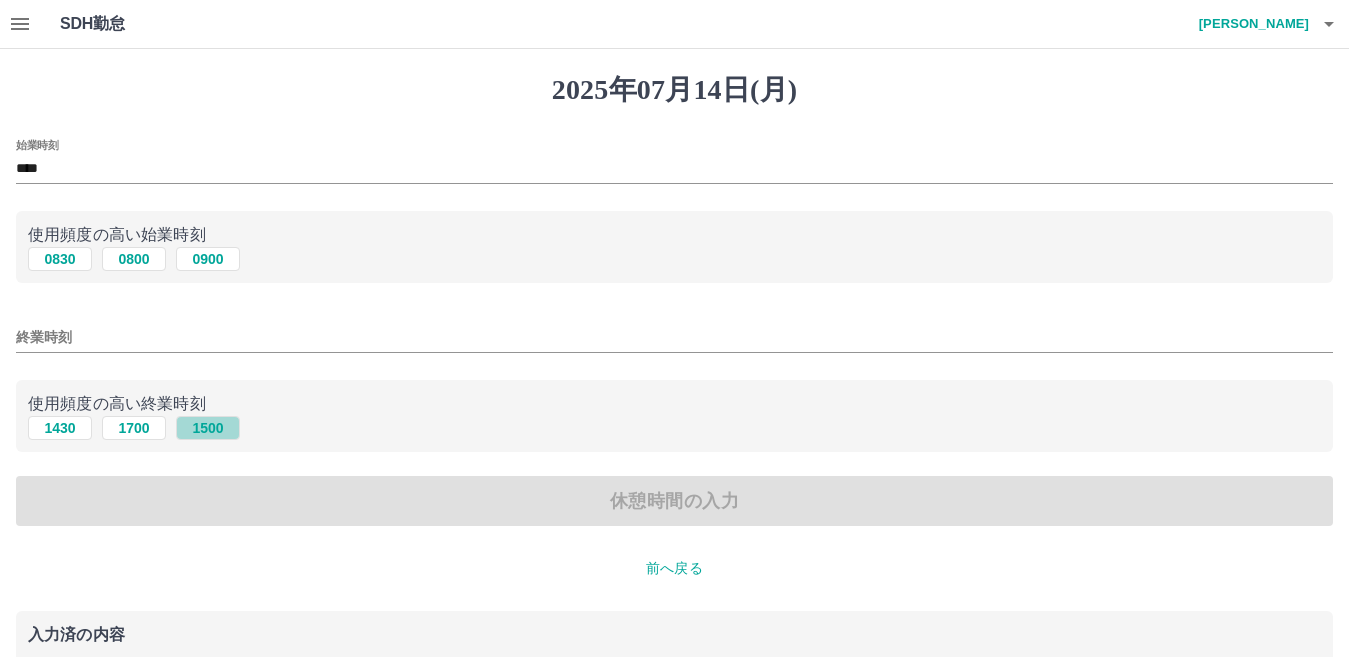 click on "1500" at bounding box center [208, 428] 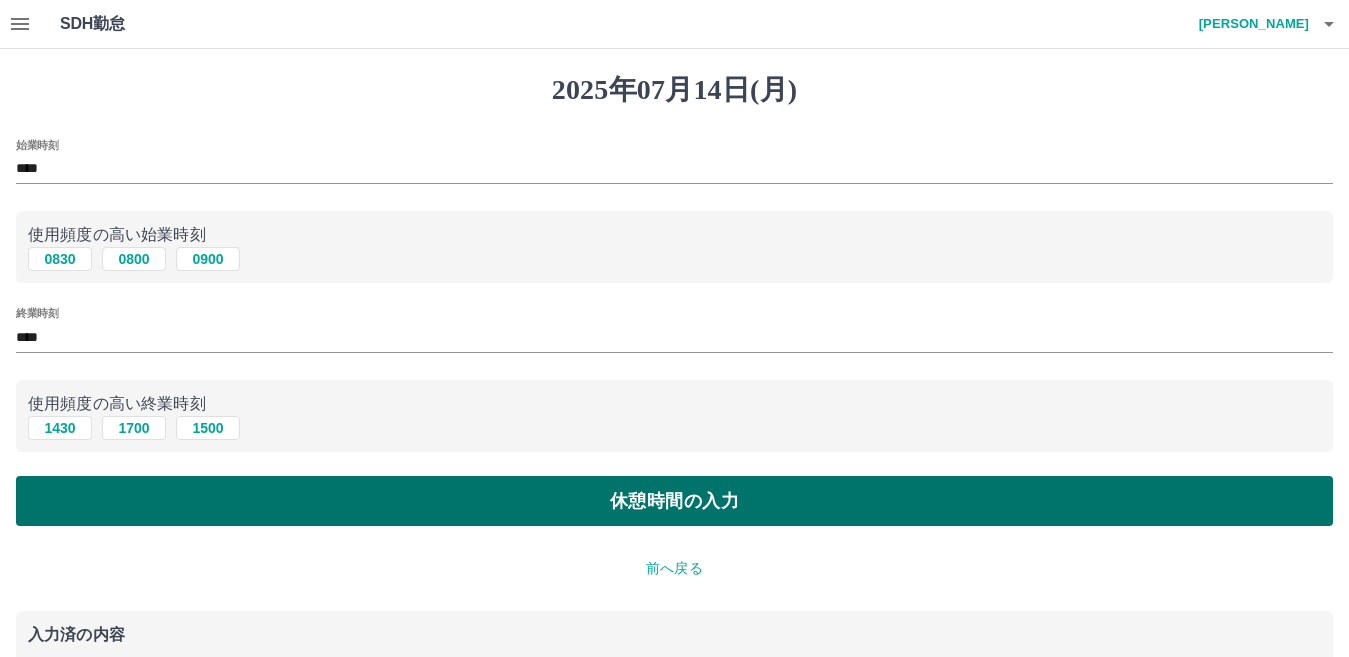 click on "休憩時間の入力" at bounding box center [674, 501] 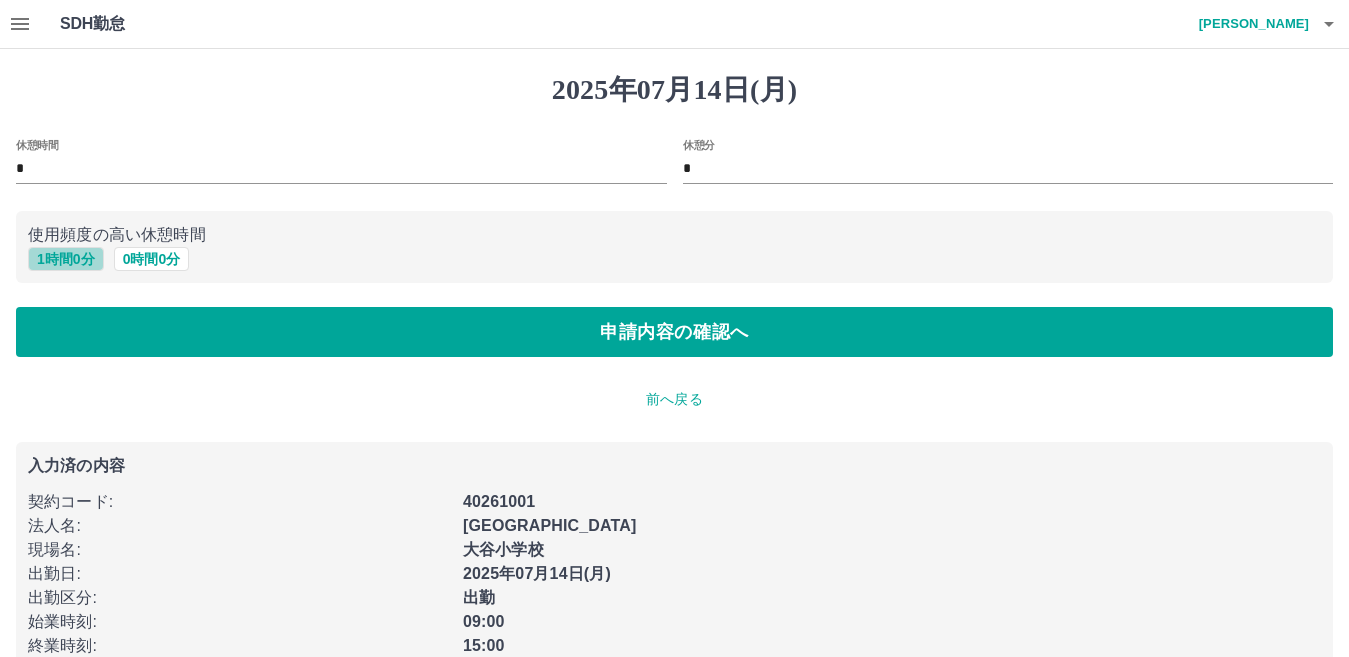 click on "1 時間 0 分" at bounding box center [66, 259] 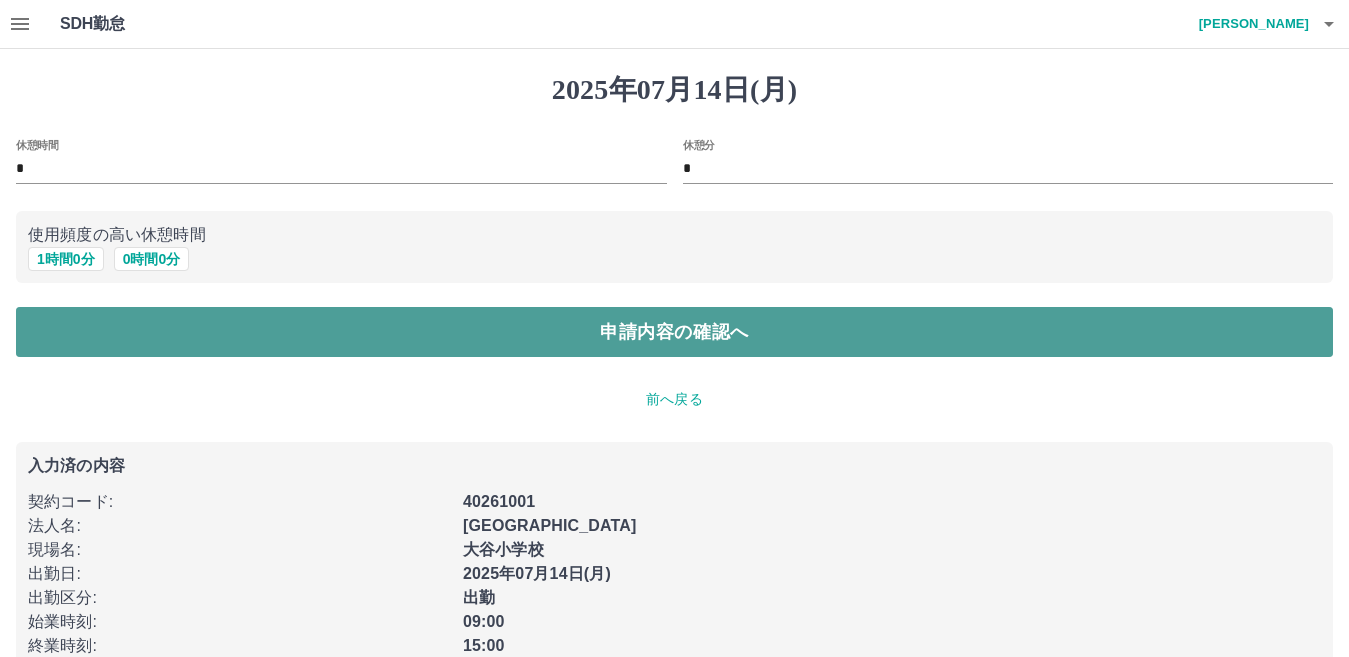 click on "申請内容の確認へ" at bounding box center [674, 332] 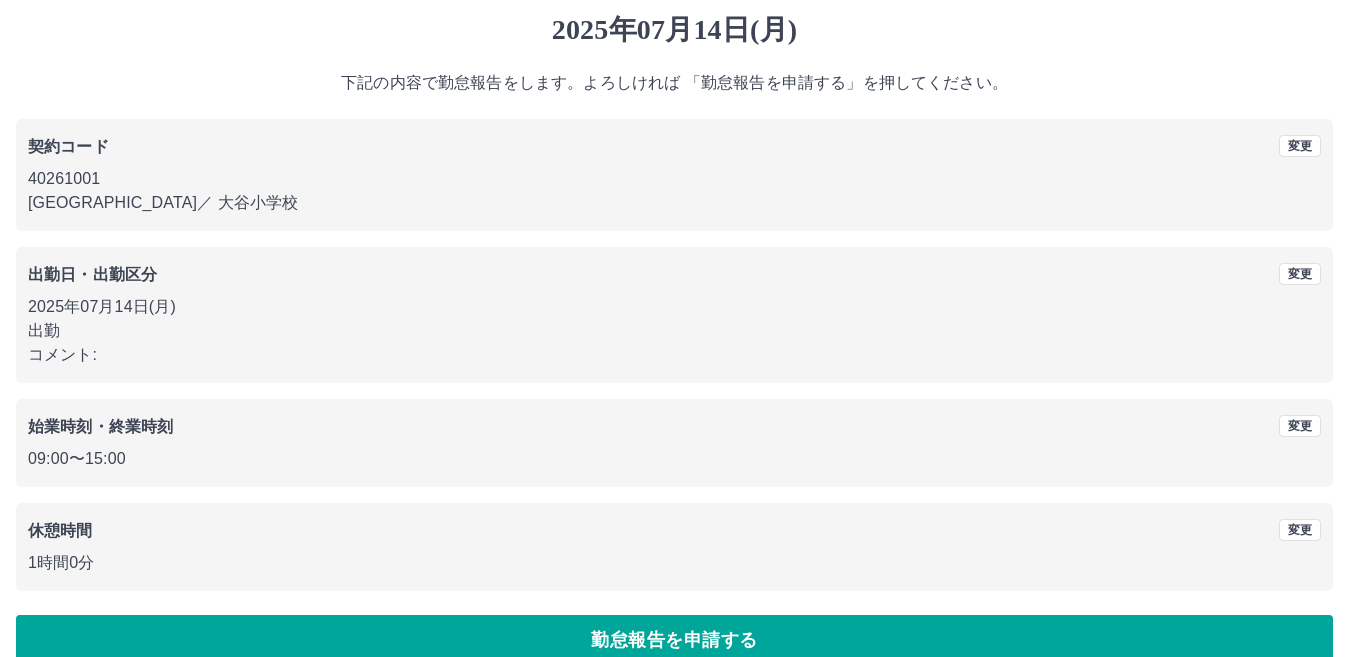scroll, scrollTop: 92, scrollLeft: 0, axis: vertical 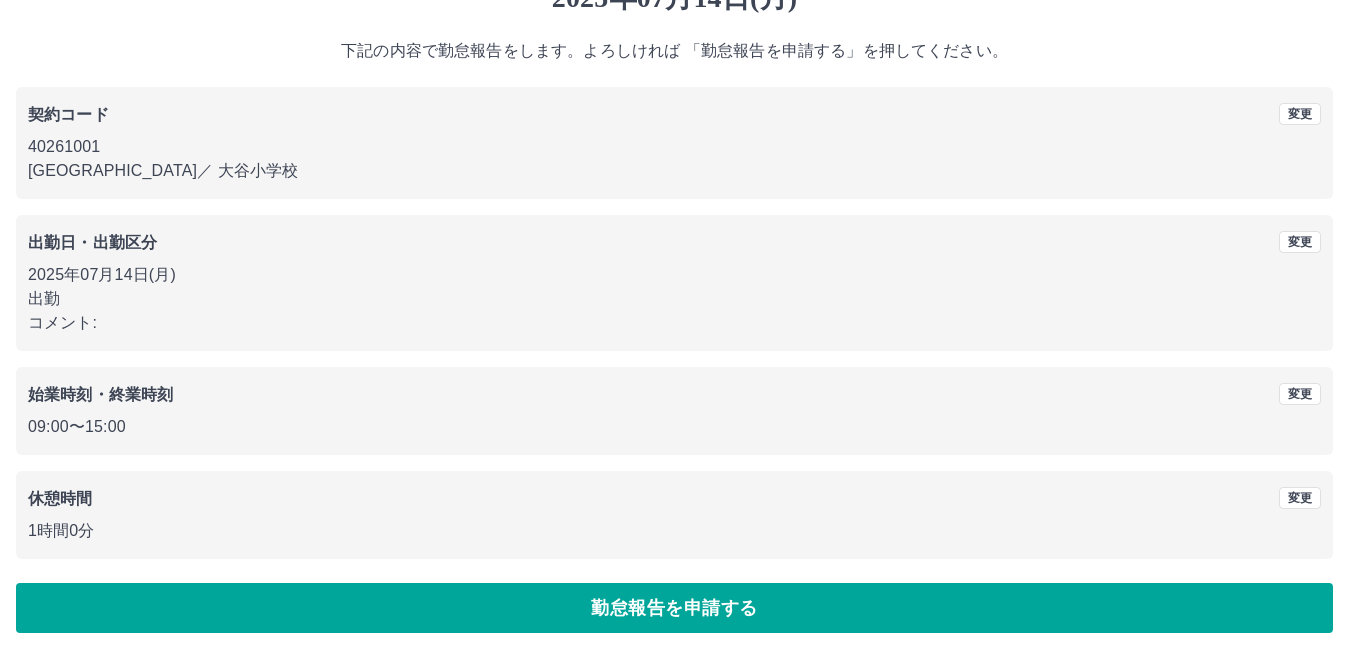 click on "勤怠報告を申請する" at bounding box center (674, 608) 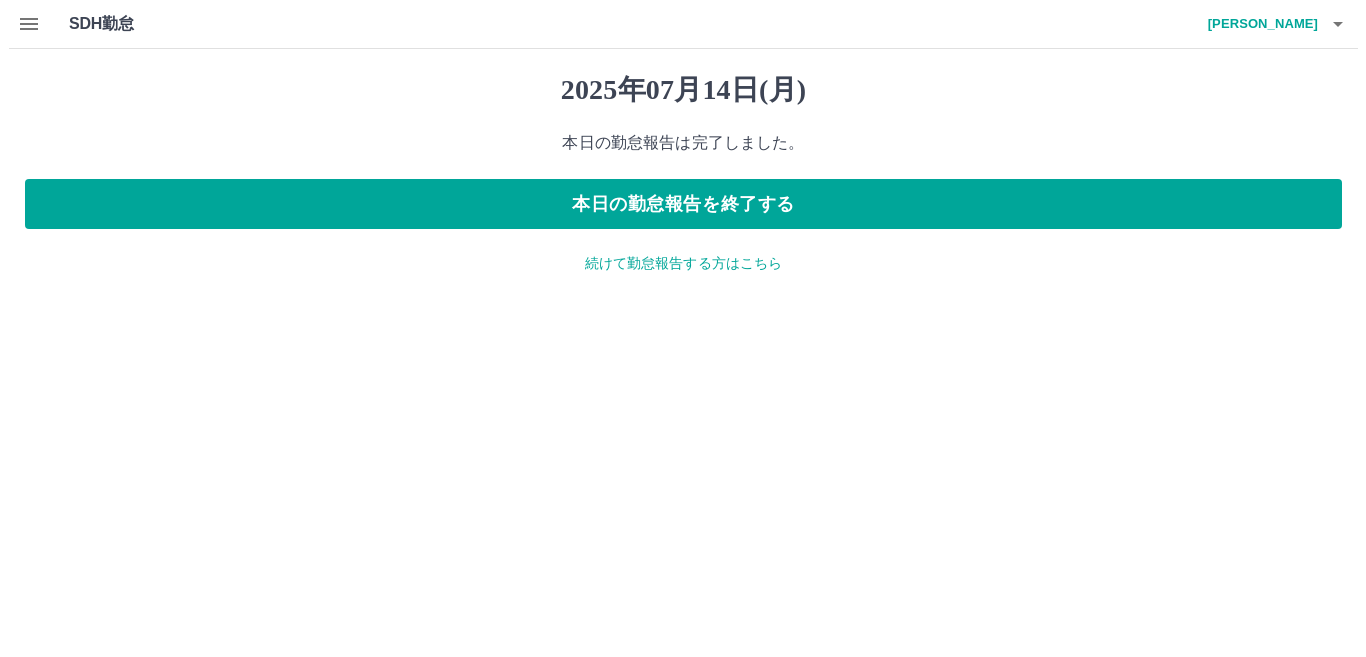 scroll, scrollTop: 0, scrollLeft: 0, axis: both 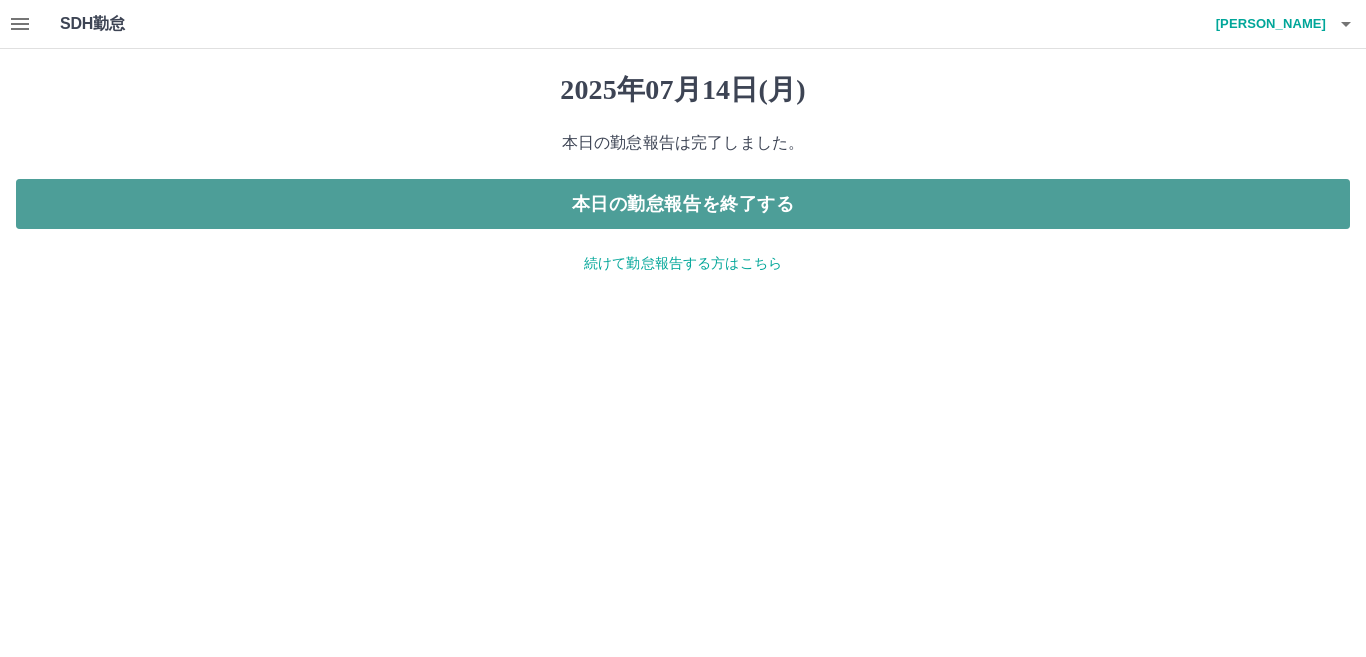 click on "本日の勤怠報告を終了する" at bounding box center (683, 204) 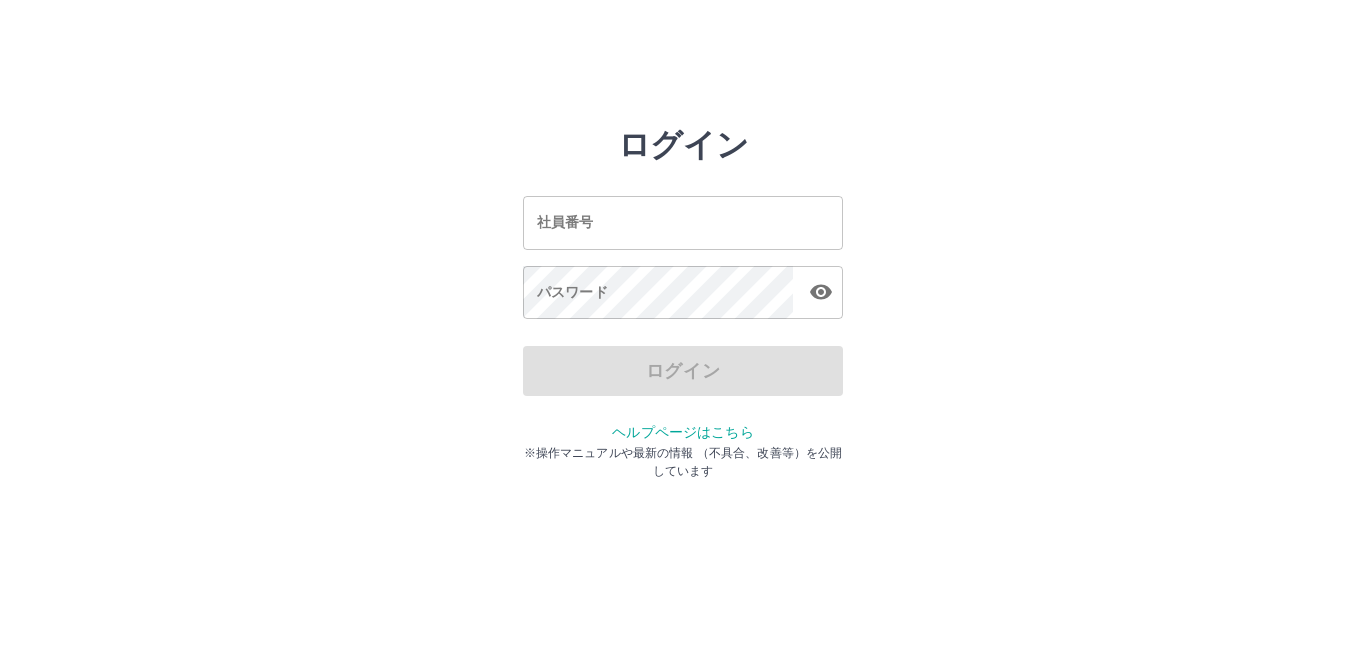 scroll, scrollTop: 0, scrollLeft: 0, axis: both 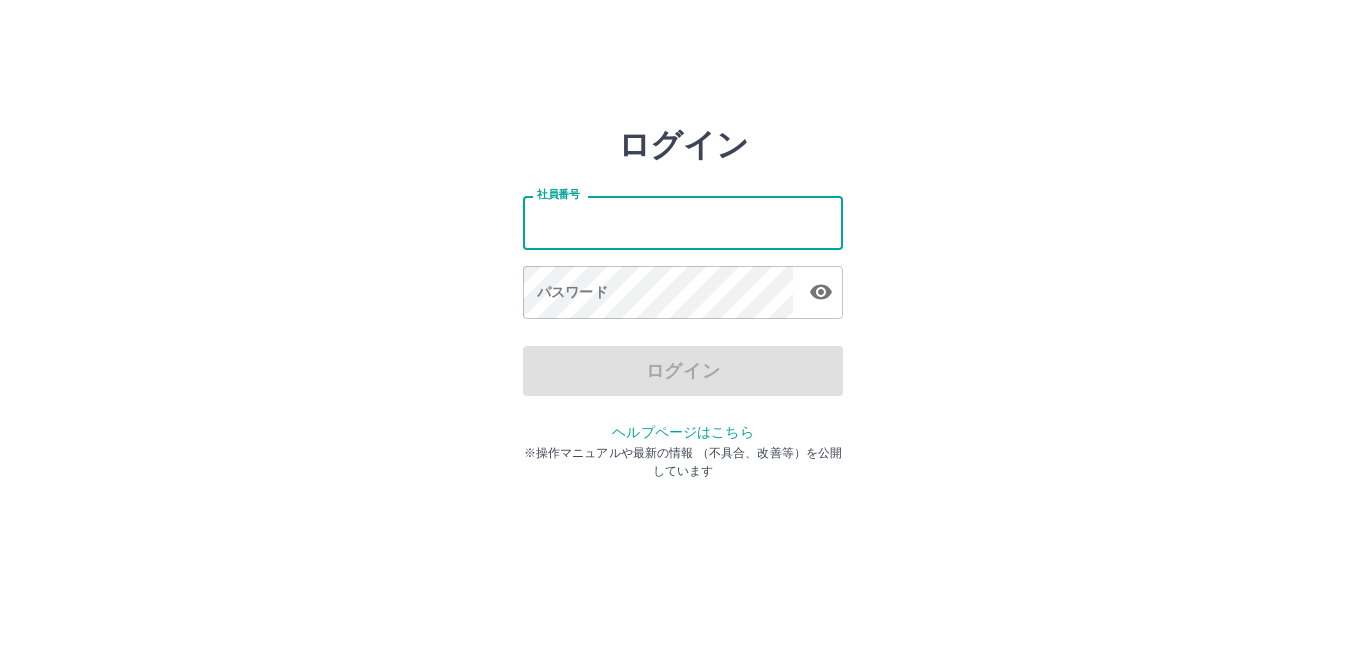 type on "*******" 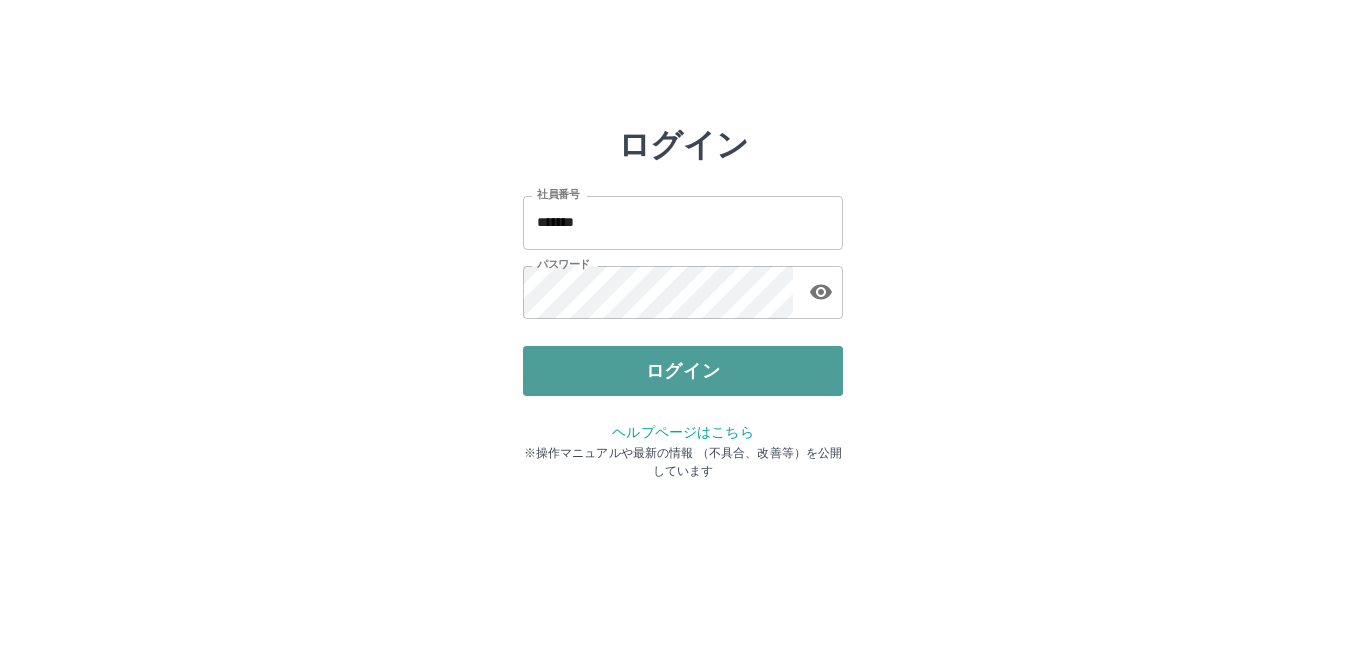 click on "ログイン" at bounding box center (683, 371) 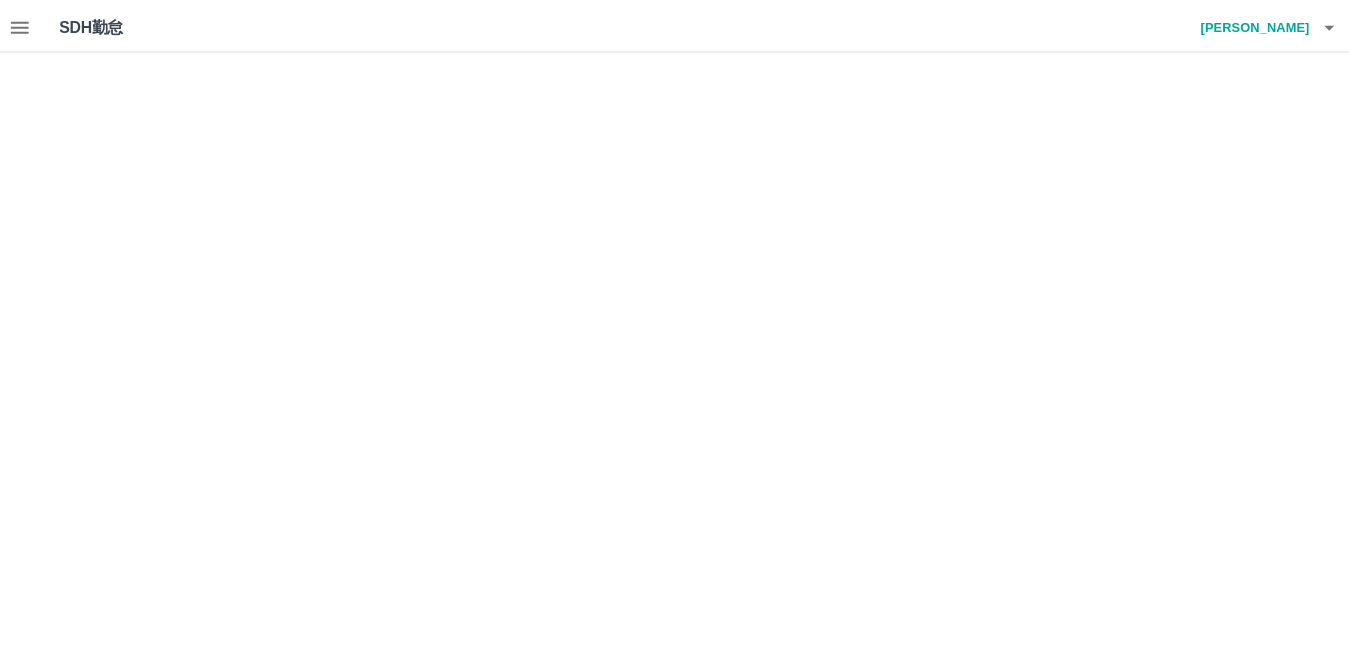 scroll, scrollTop: 0, scrollLeft: 0, axis: both 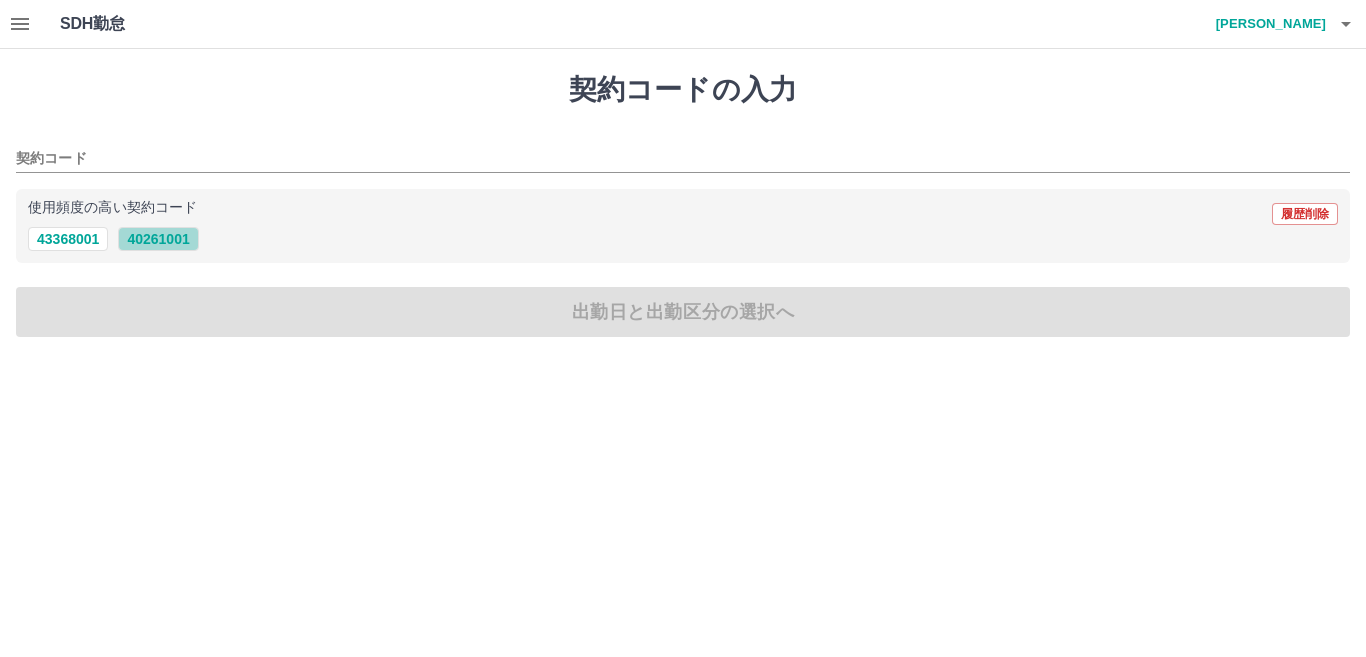 click on "40261001" at bounding box center [158, 239] 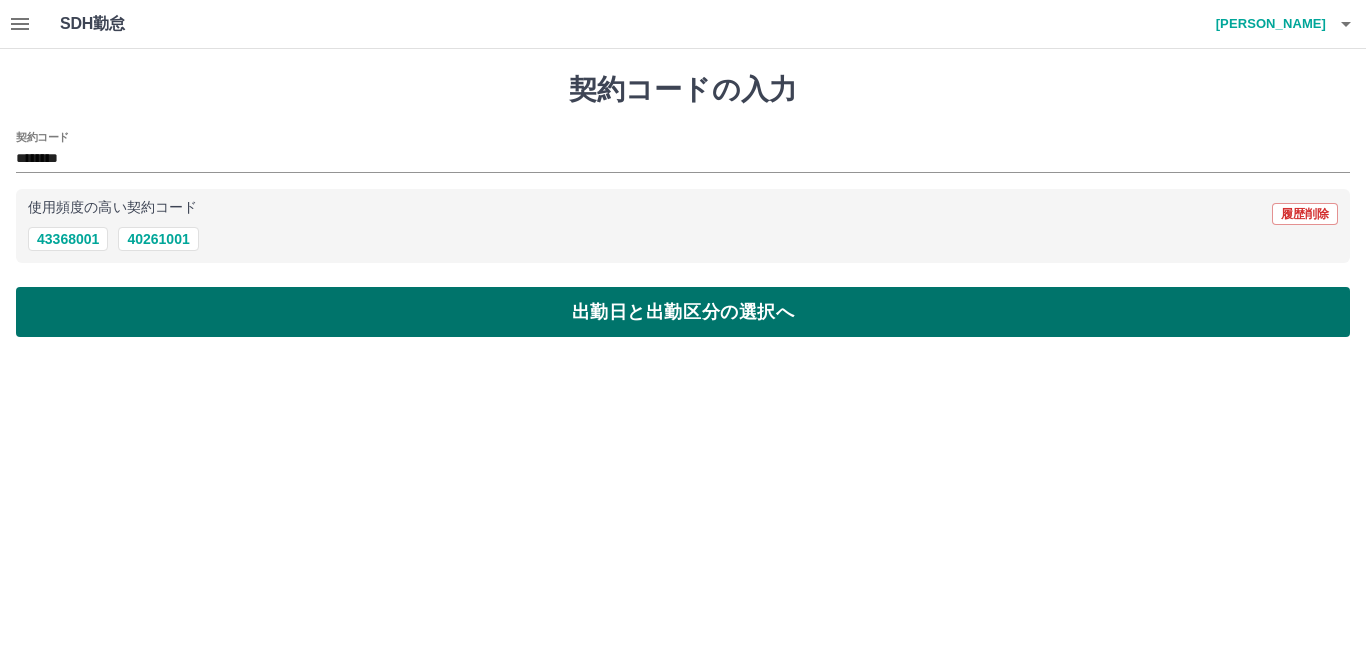 click on "出勤日と出勤区分の選択へ" at bounding box center [683, 312] 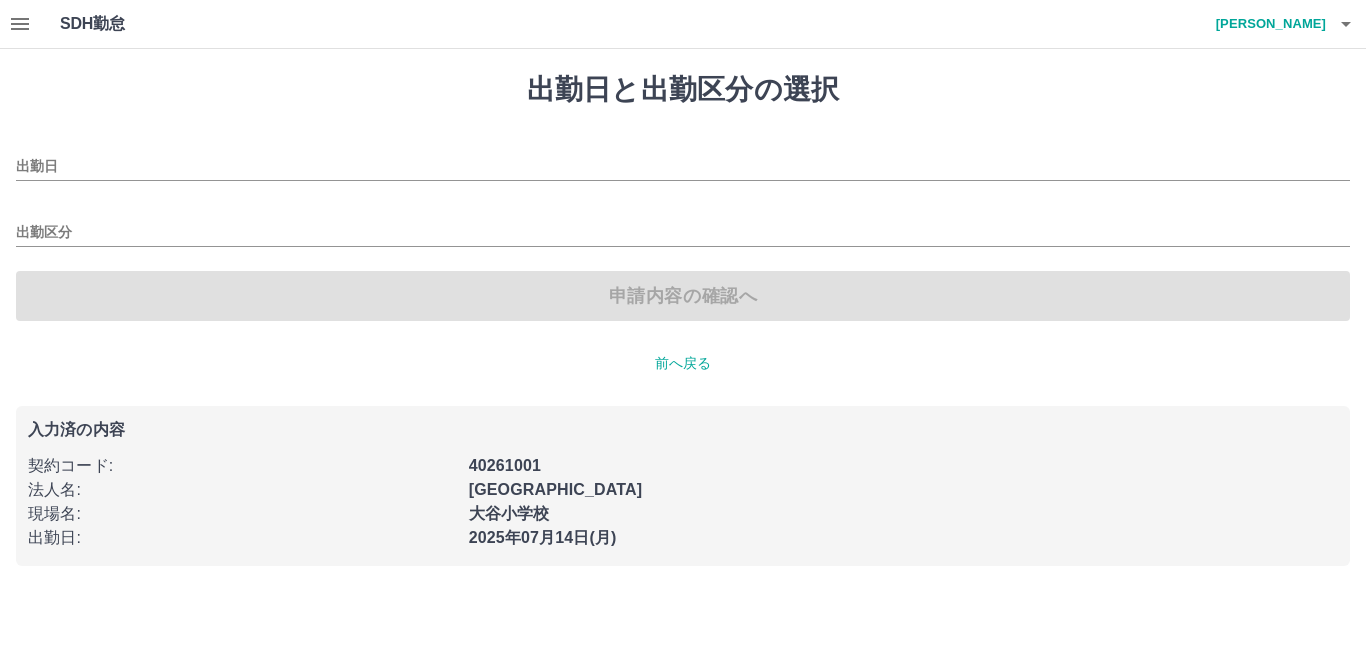 type on "**********" 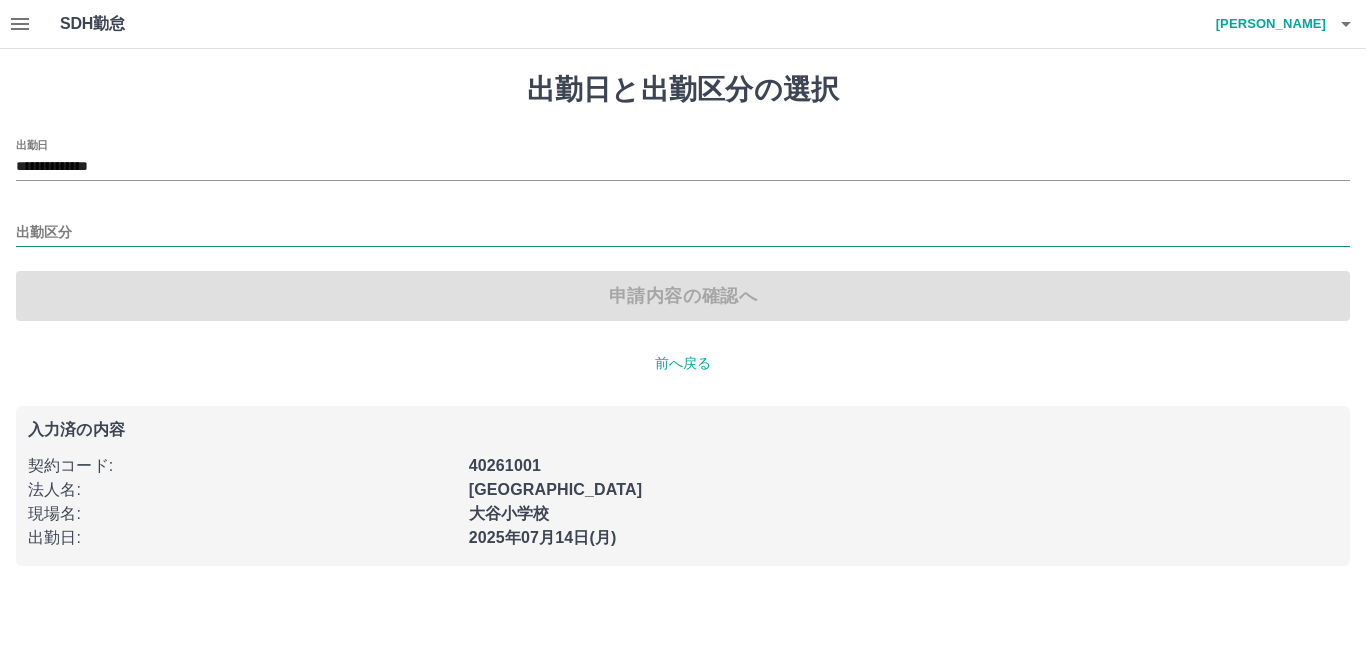 click on "出勤区分" at bounding box center [683, 233] 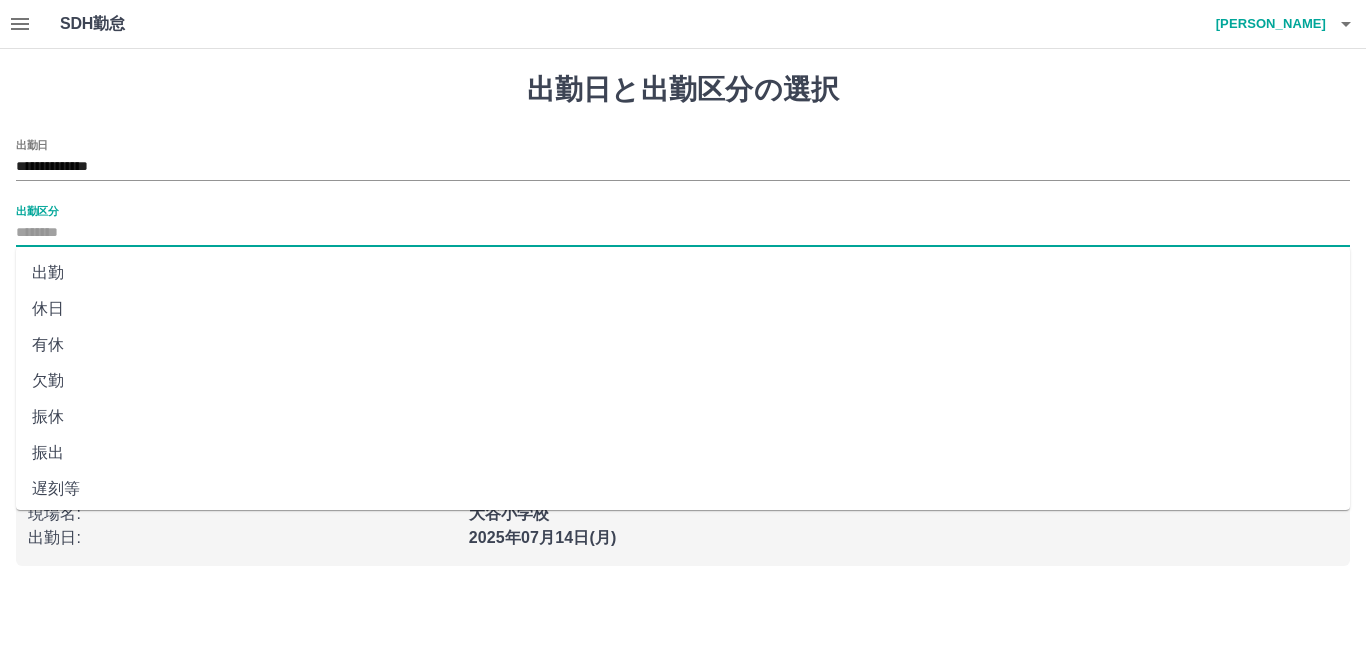 click on "出勤" at bounding box center (683, 273) 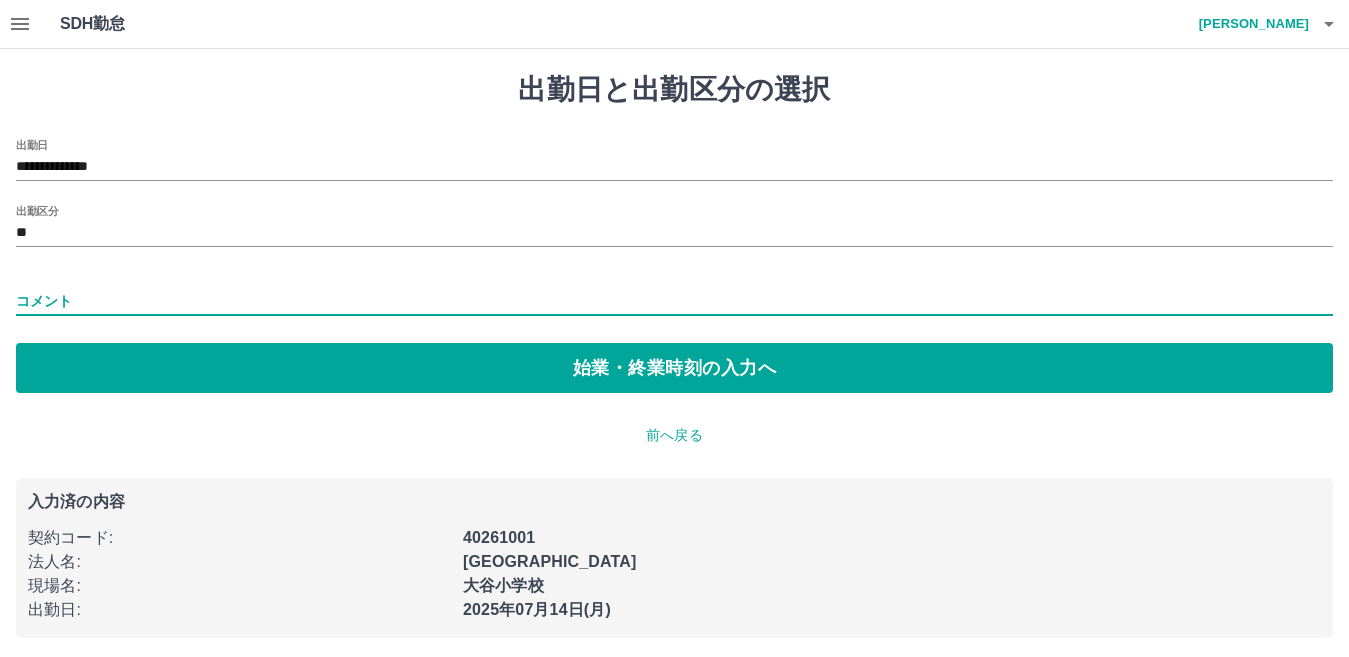 click on "コメント" at bounding box center (674, 301) 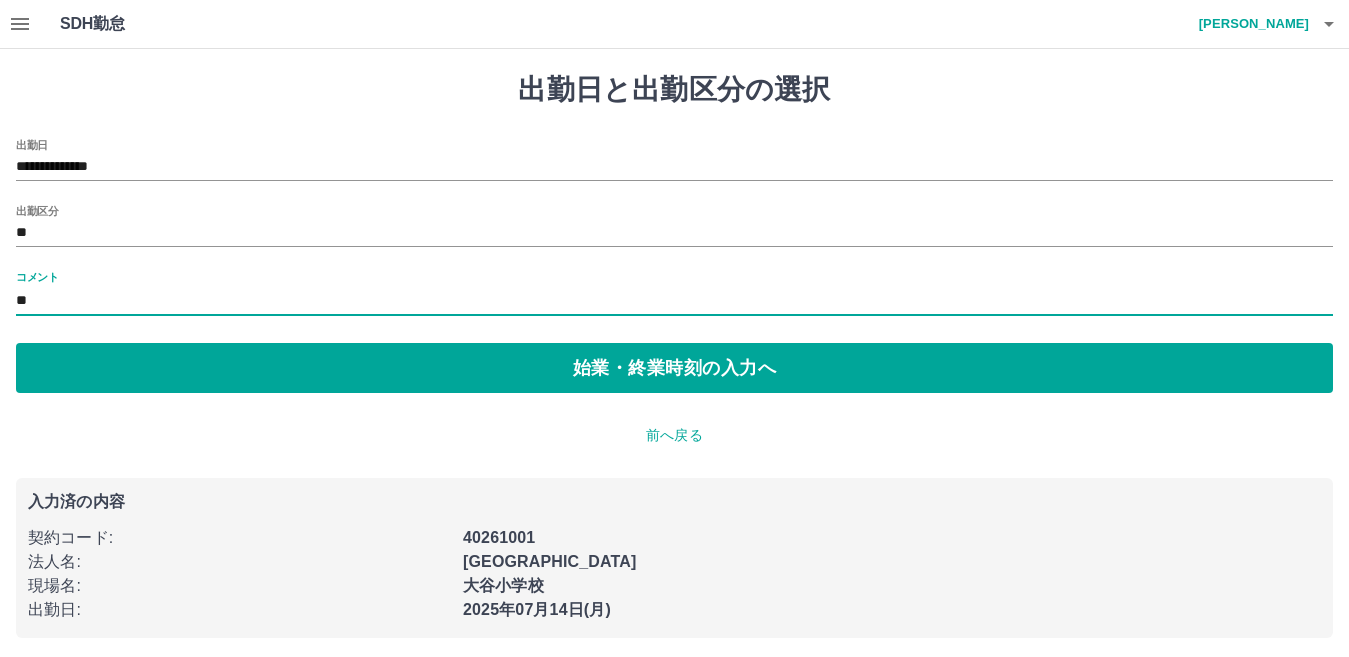 type on "*" 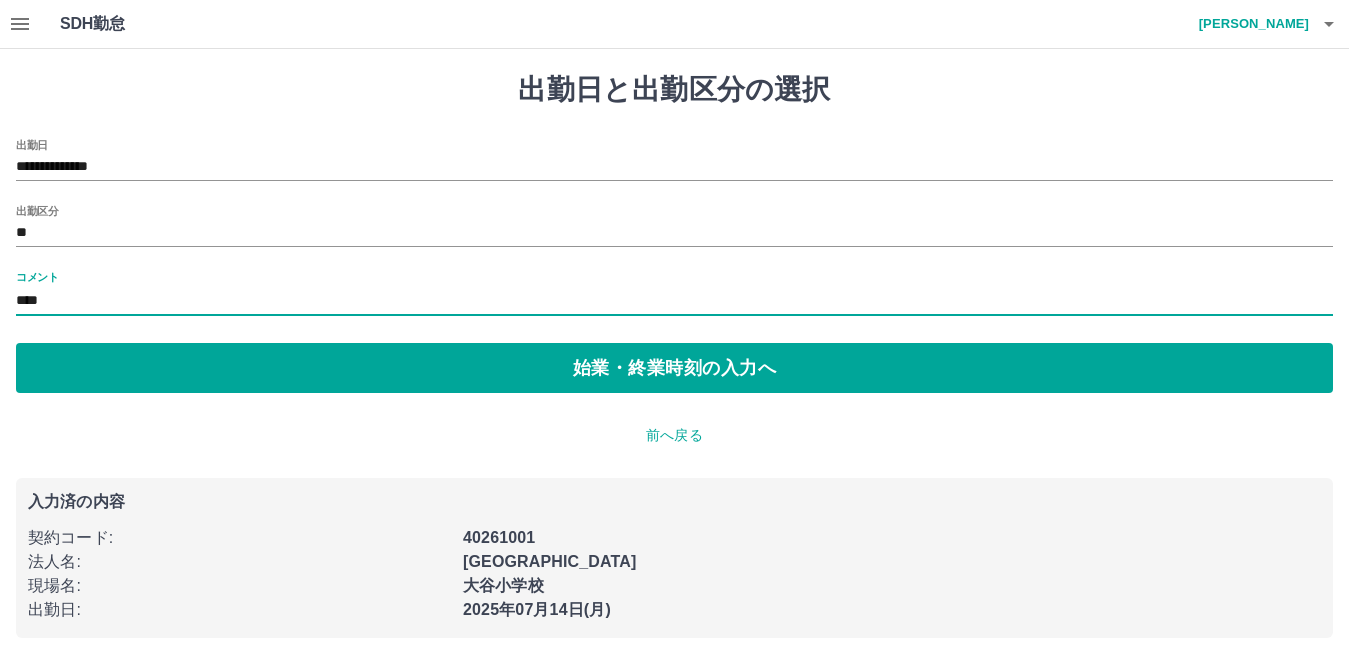 type on "*******" 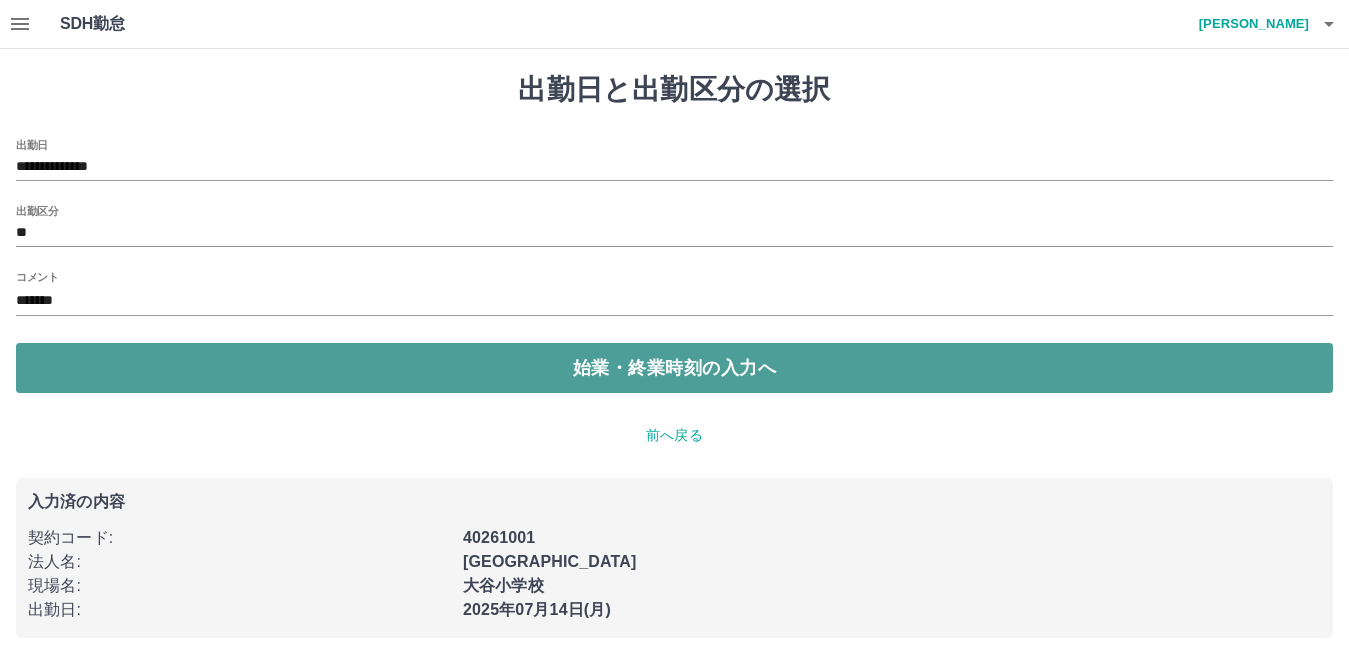click on "始業・終業時刻の入力へ" at bounding box center (674, 368) 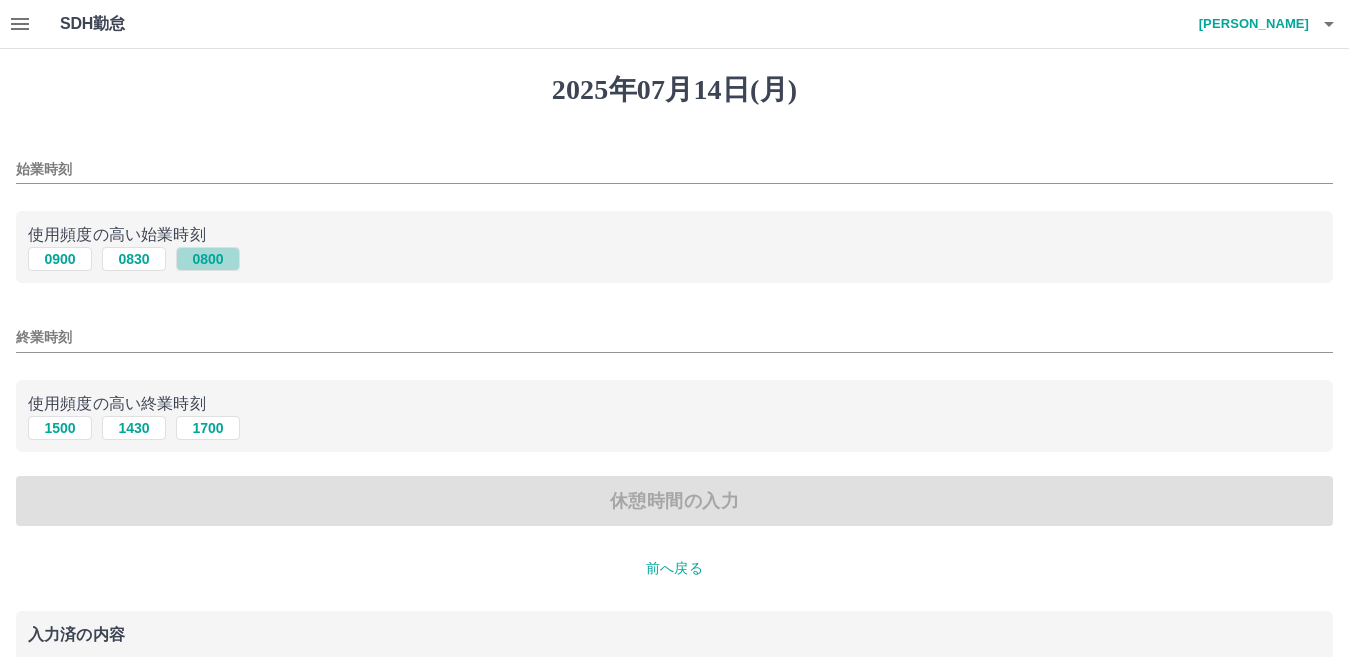 click on "0800" at bounding box center [208, 259] 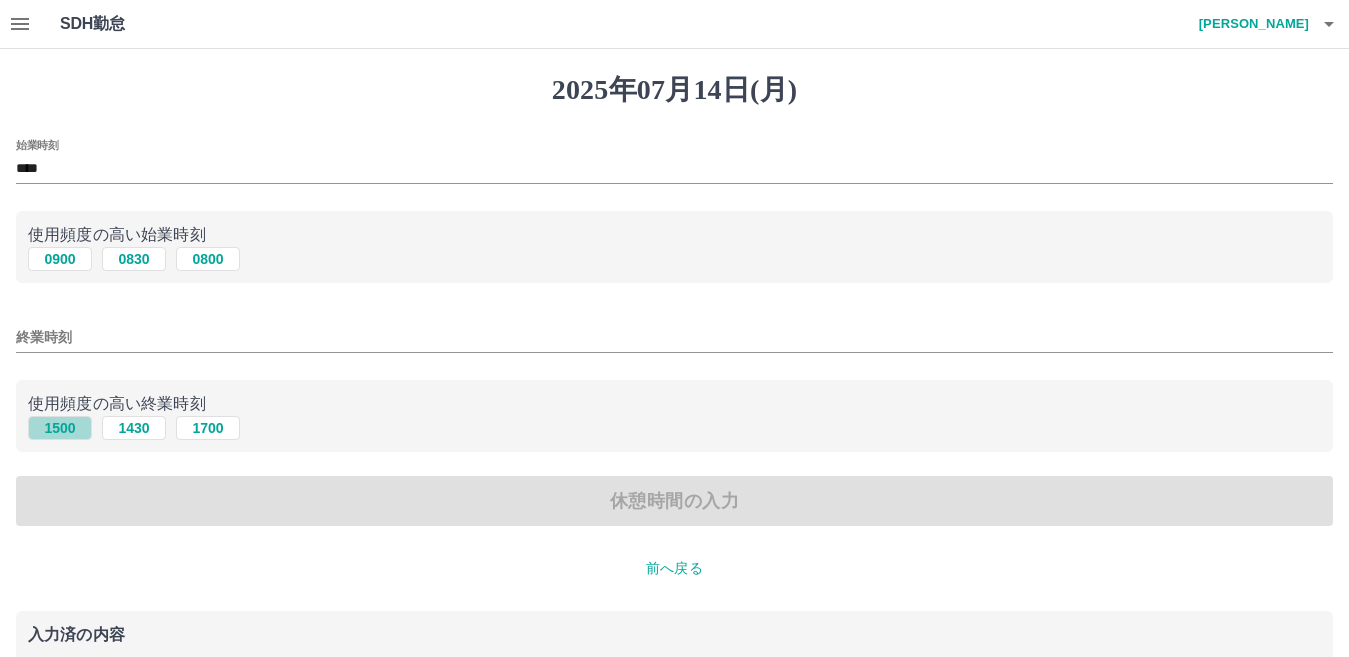 click on "1500" at bounding box center [60, 428] 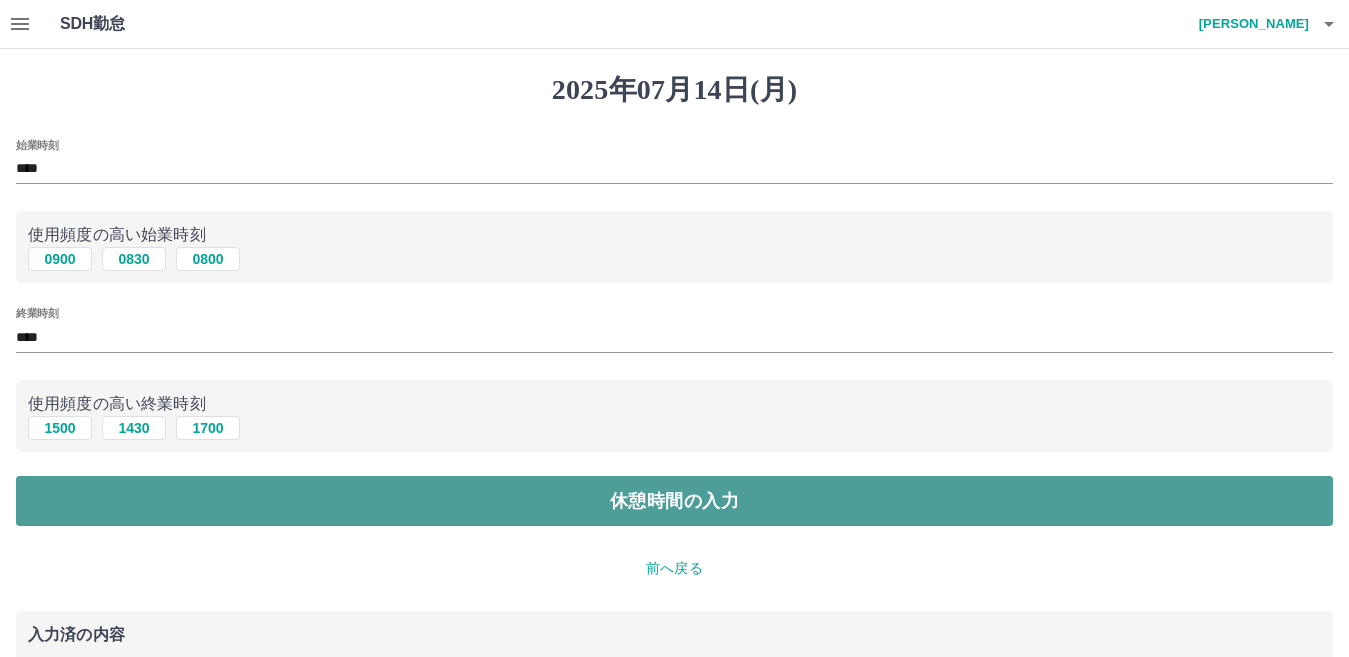 click on "休憩時間の入力" at bounding box center [674, 501] 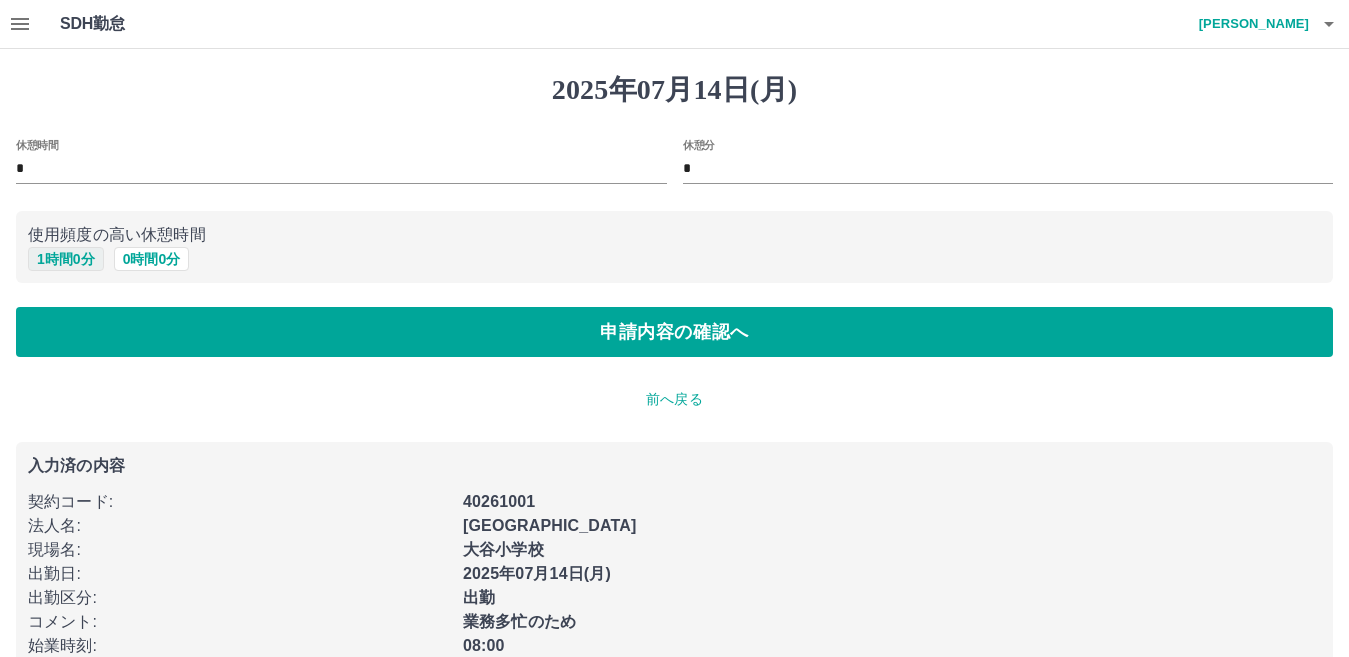 click on "1 時間 0 分" at bounding box center (66, 259) 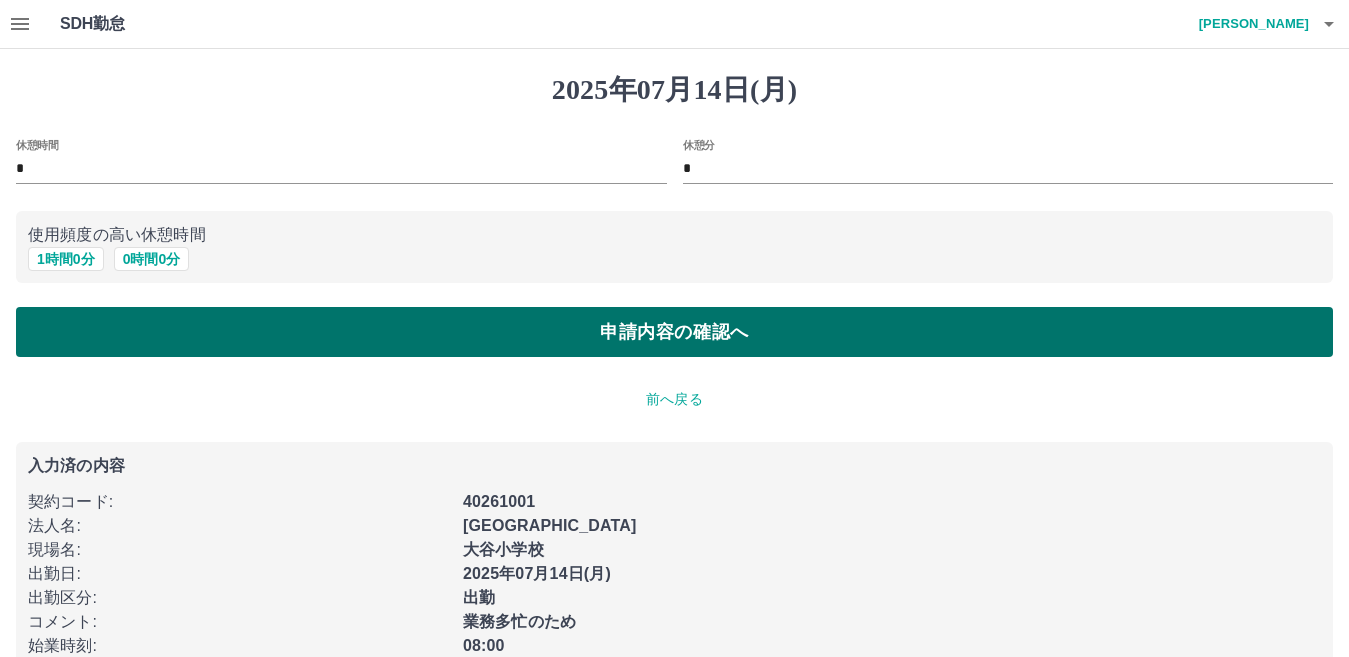click on "申請内容の確認へ" at bounding box center (674, 332) 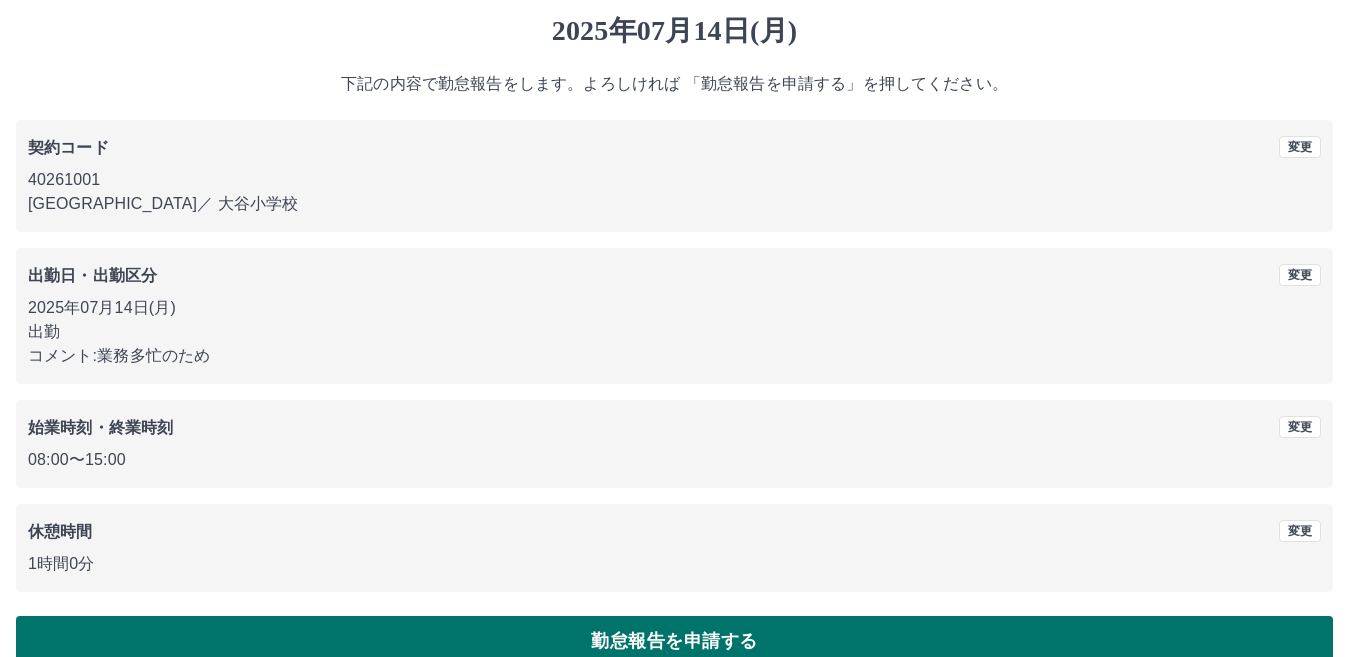 scroll, scrollTop: 92, scrollLeft: 0, axis: vertical 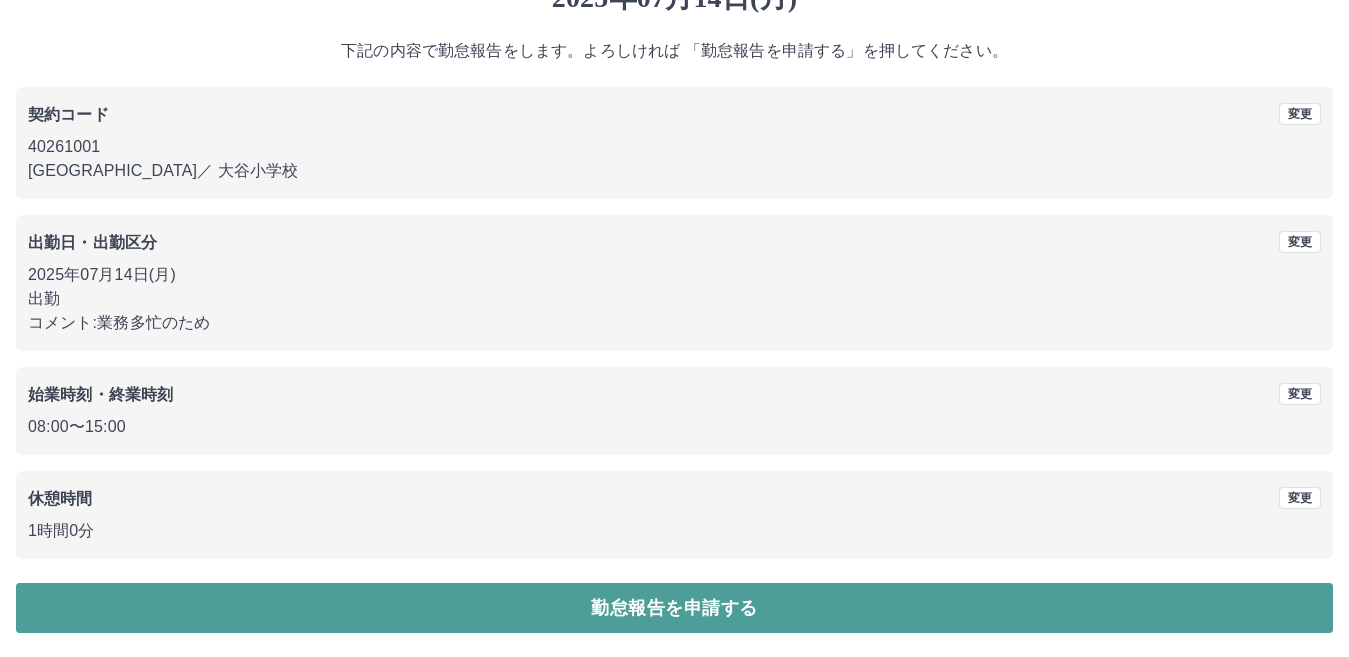 click on "勤怠報告を申請する" at bounding box center (674, 608) 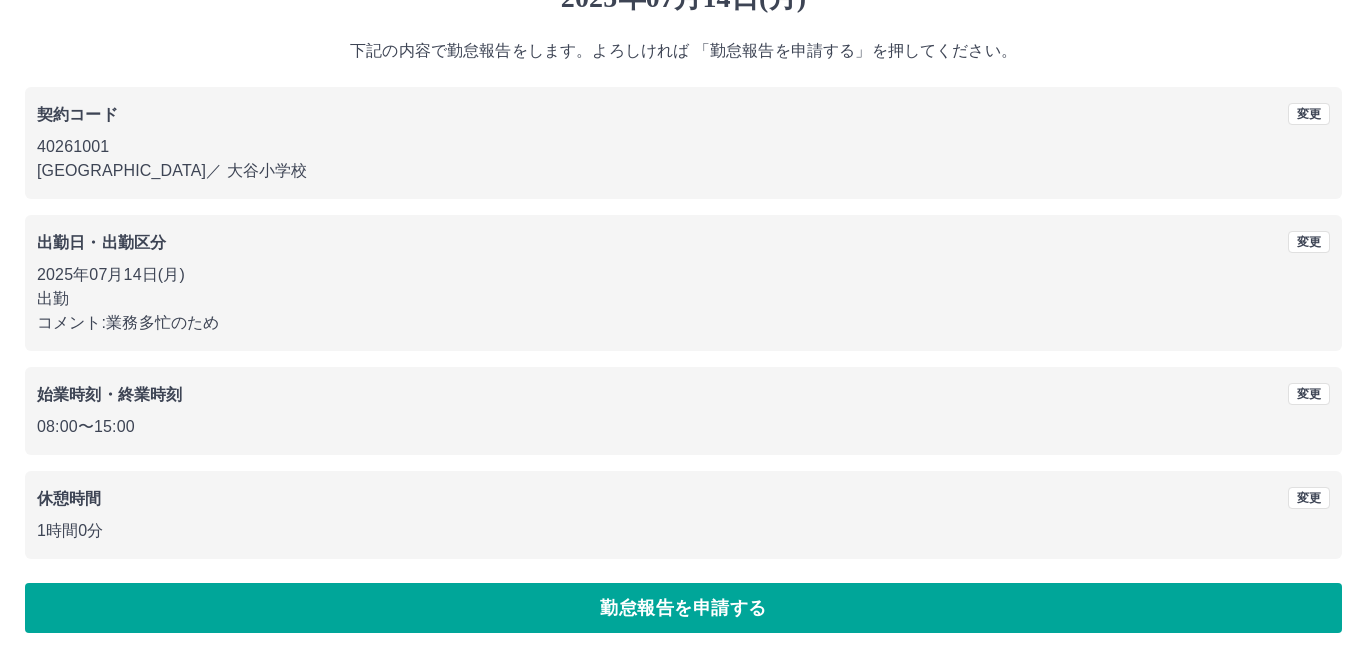 scroll, scrollTop: 0, scrollLeft: 0, axis: both 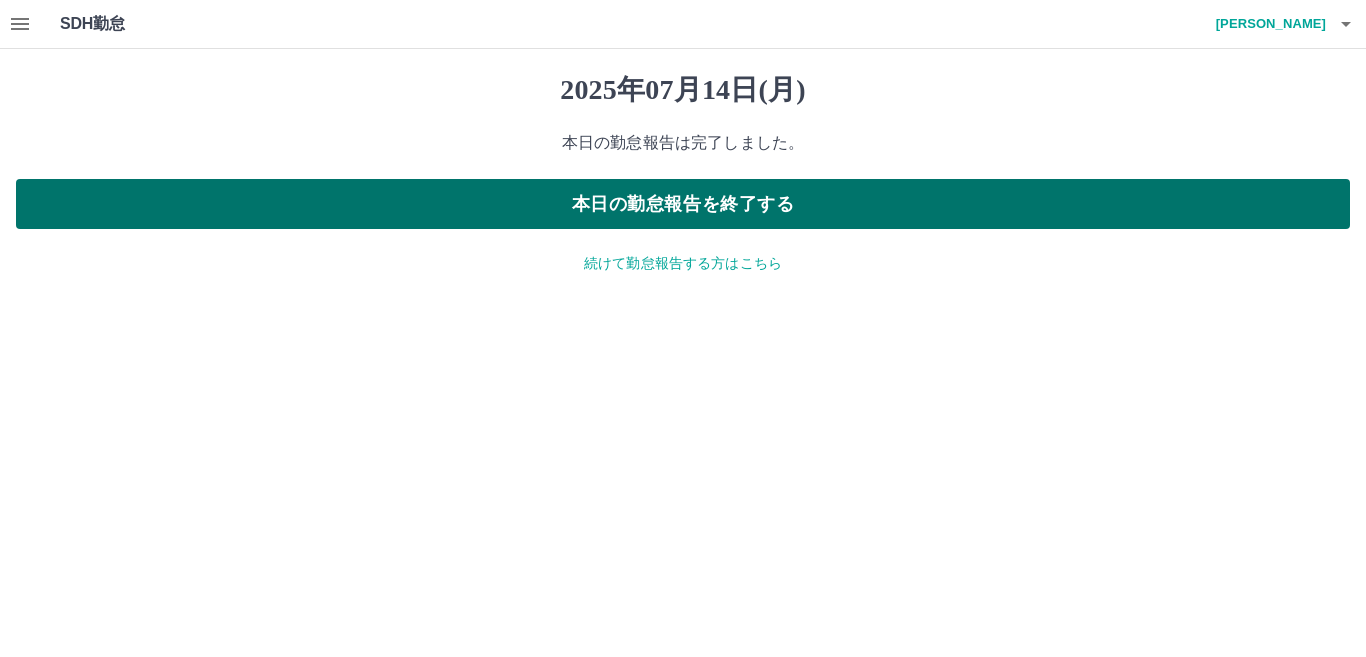 click on "本日の勤怠報告を終了する" at bounding box center [683, 204] 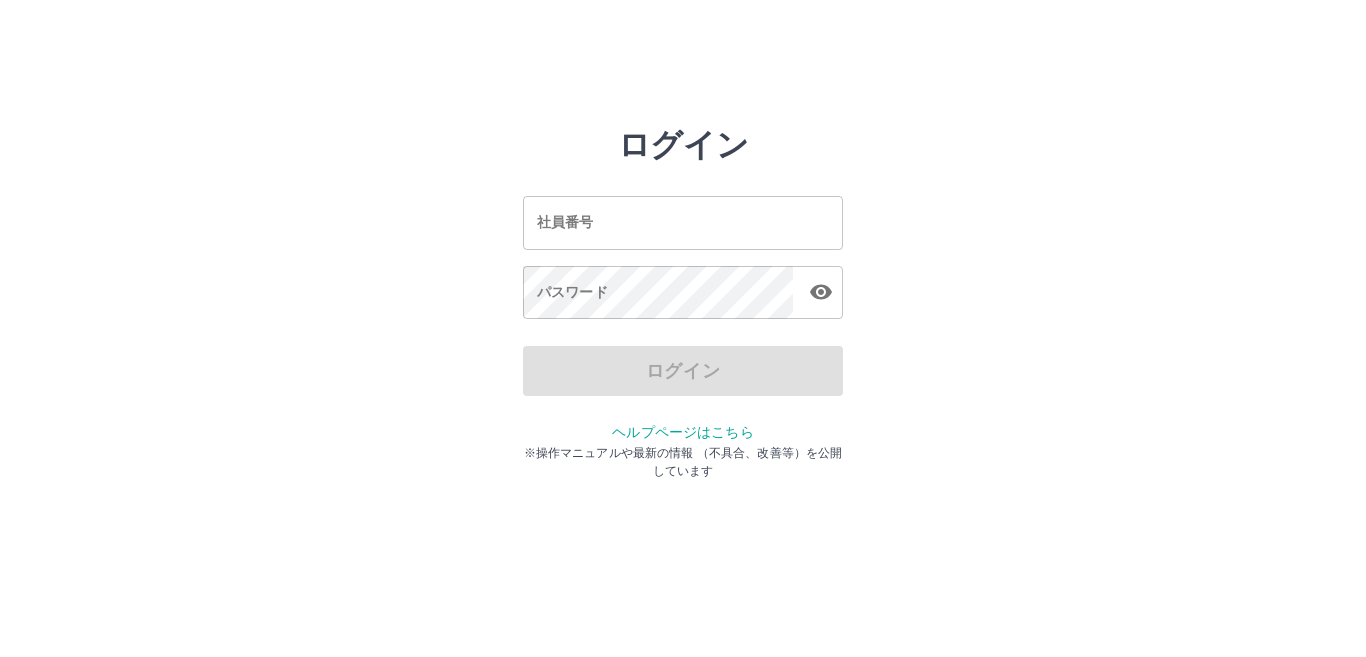 scroll, scrollTop: 0, scrollLeft: 0, axis: both 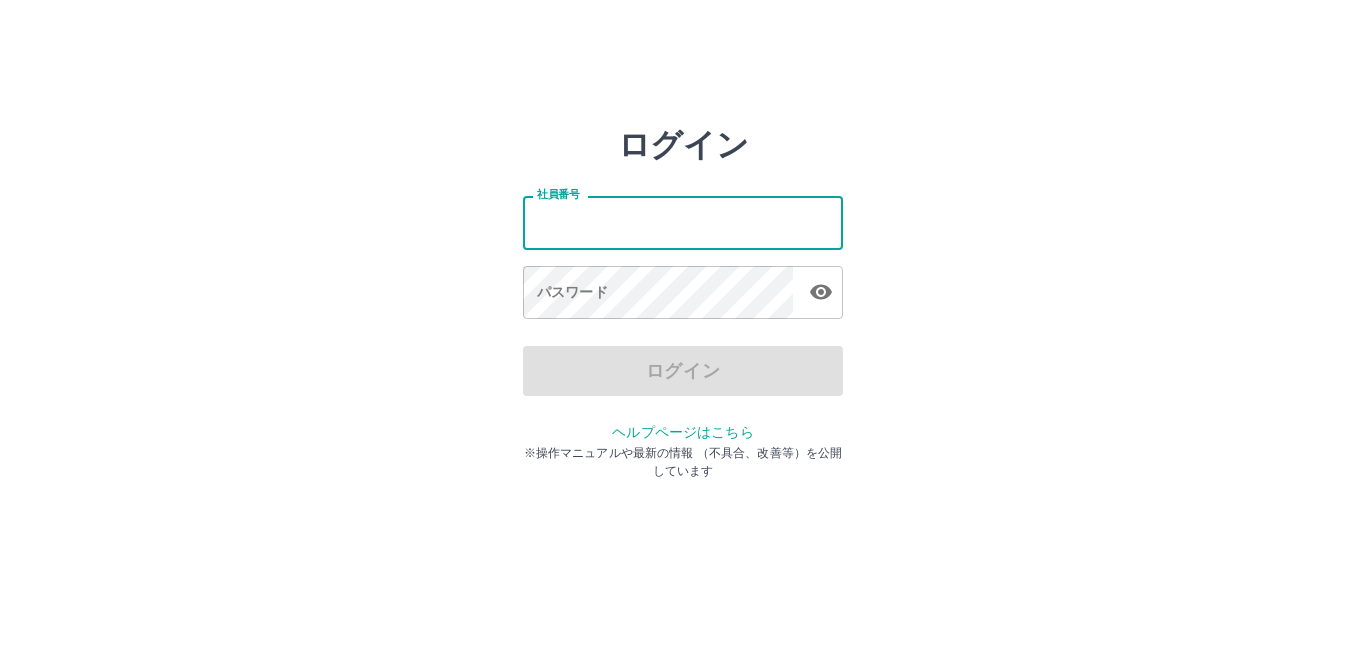 click on "社員番号" at bounding box center [683, 222] 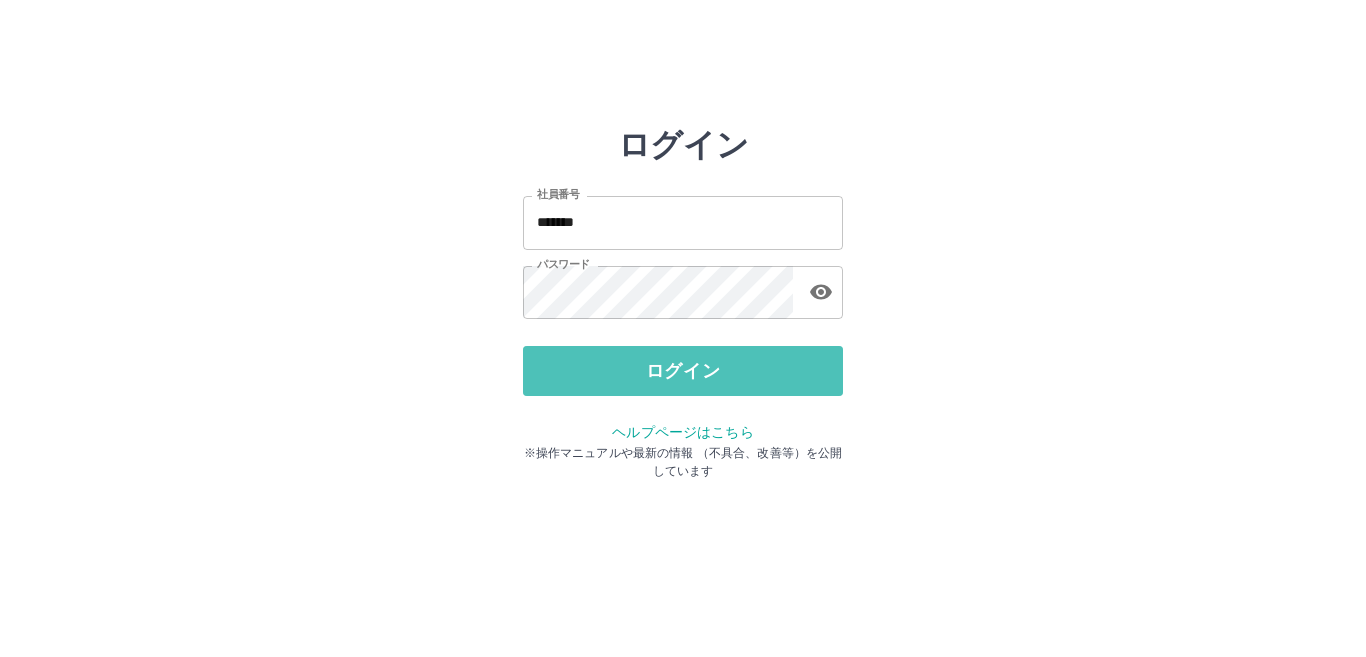 click on "ログイン" at bounding box center (683, 371) 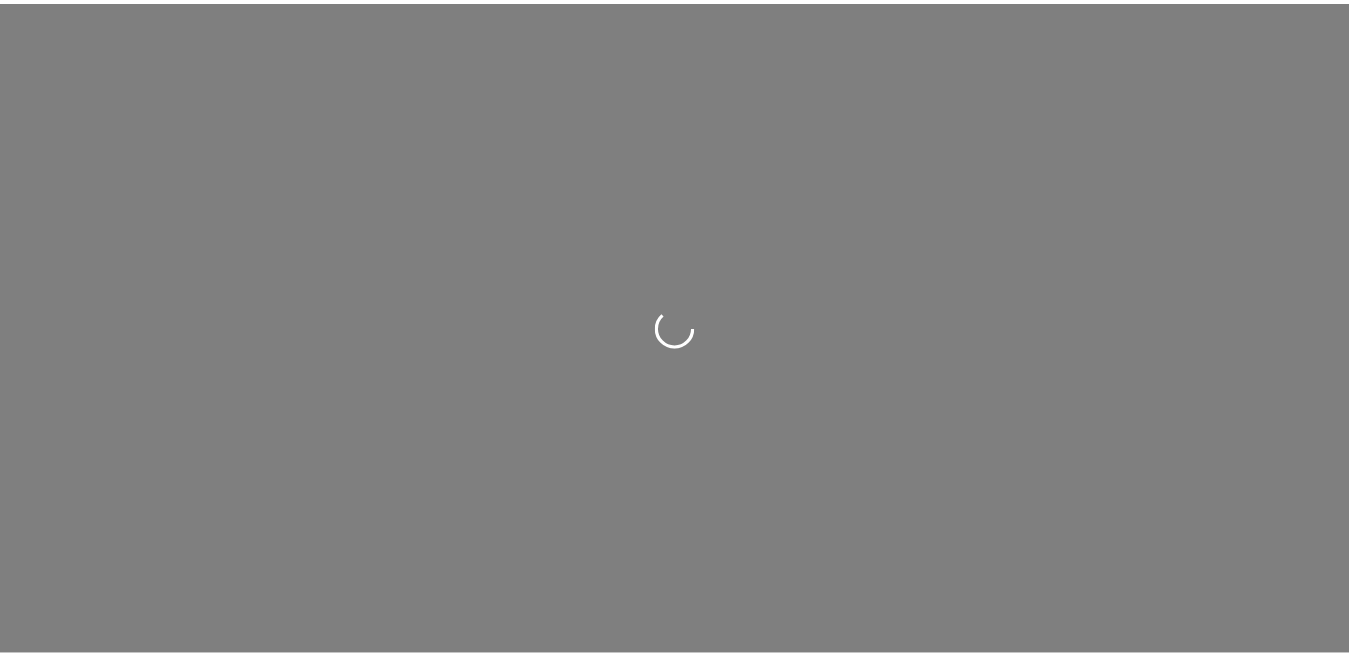 scroll, scrollTop: 0, scrollLeft: 0, axis: both 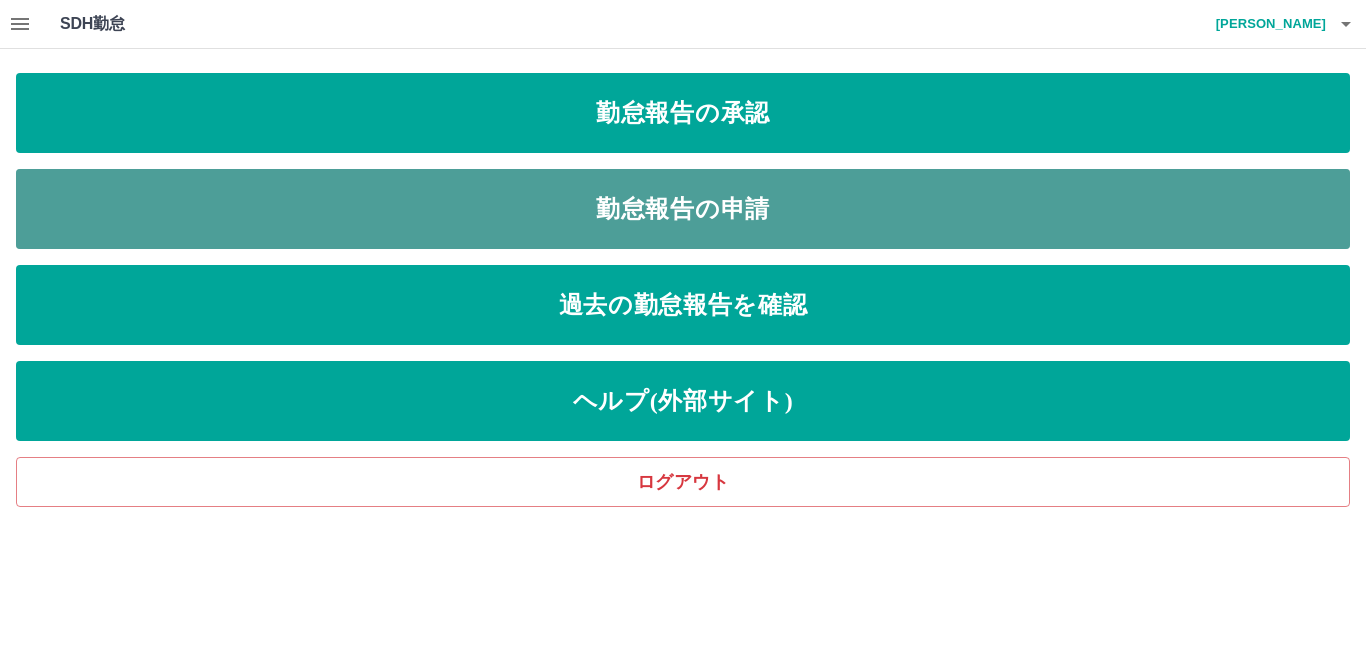 click on "勤怠報告の申請" at bounding box center [683, 209] 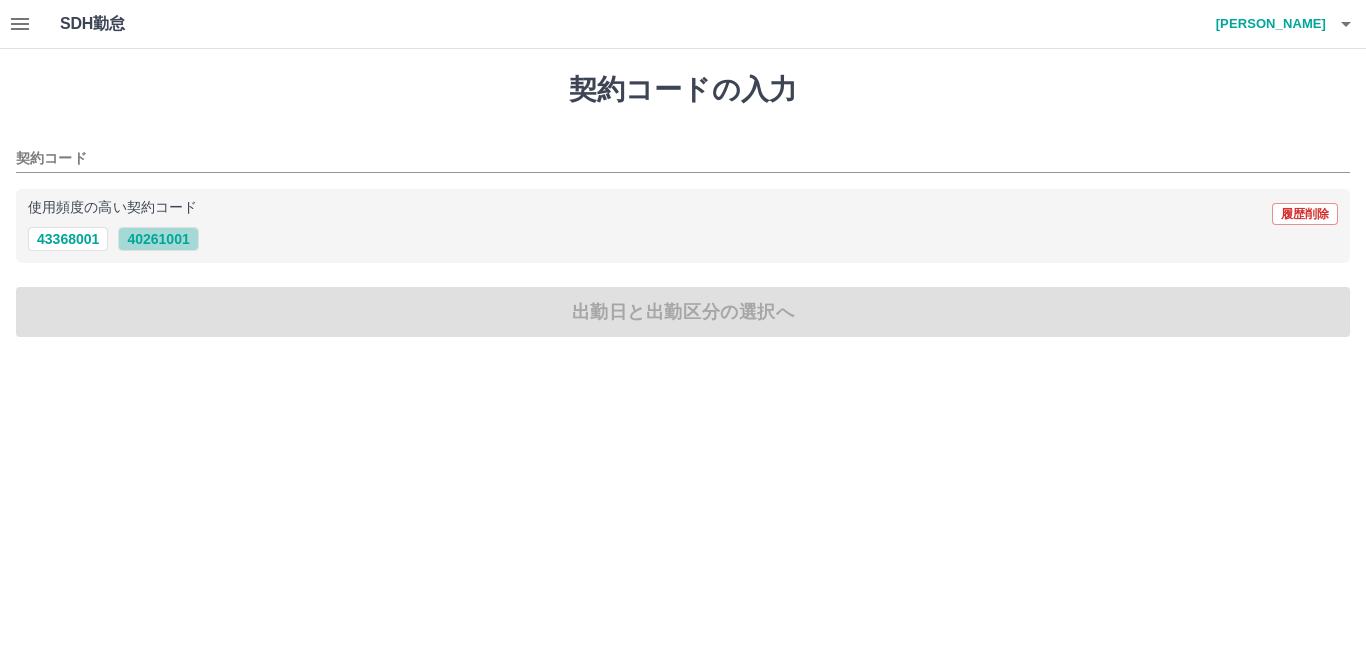 click on "40261001" at bounding box center [158, 239] 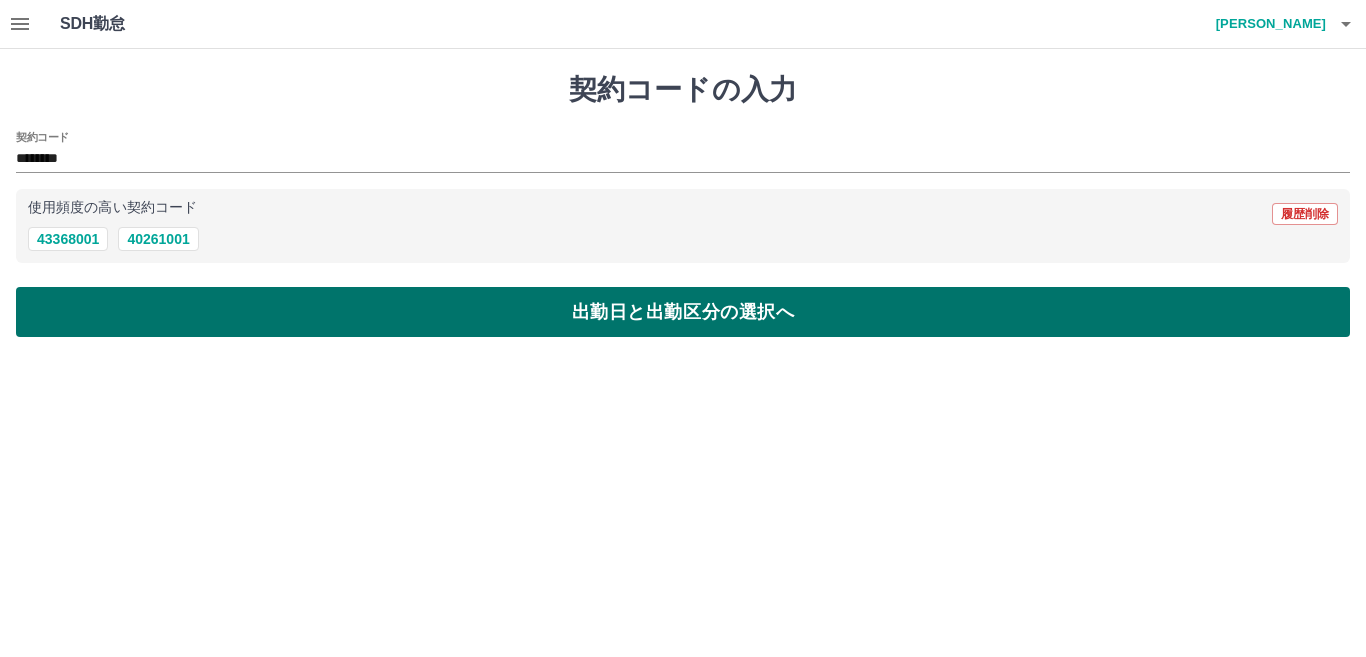 click on "出勤日と出勤区分の選択へ" at bounding box center [683, 312] 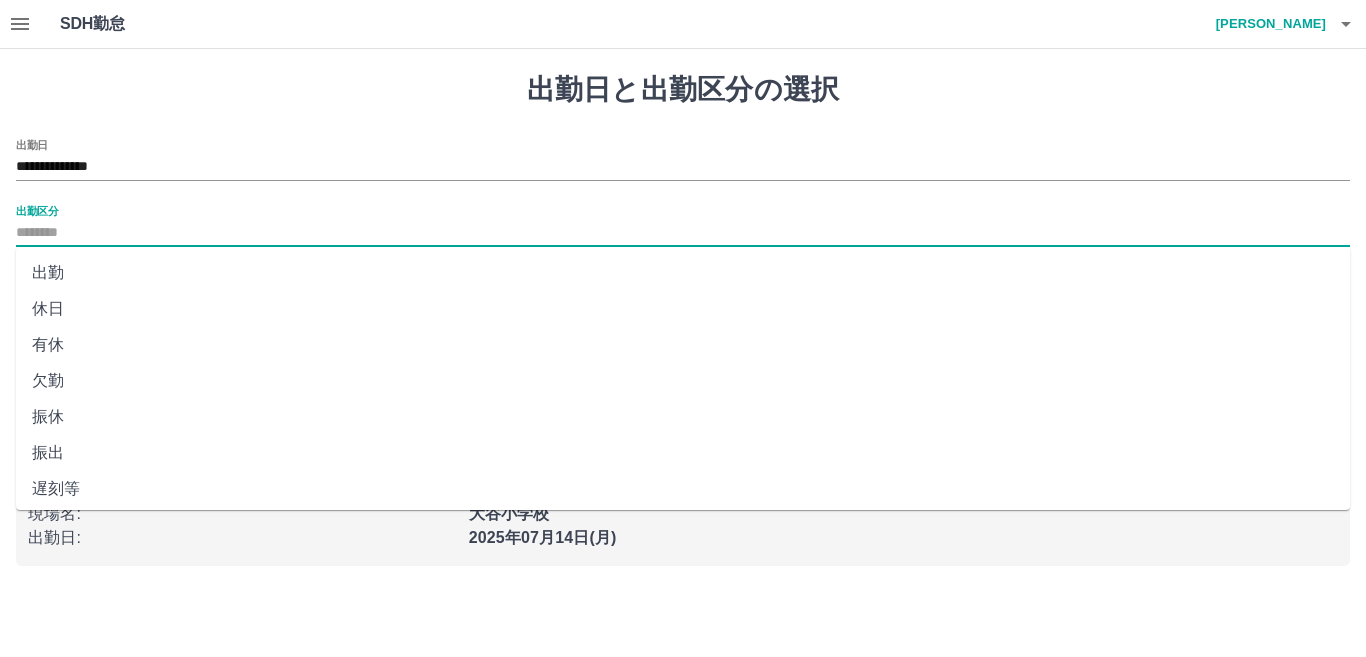 click on "出勤区分" at bounding box center (683, 233) 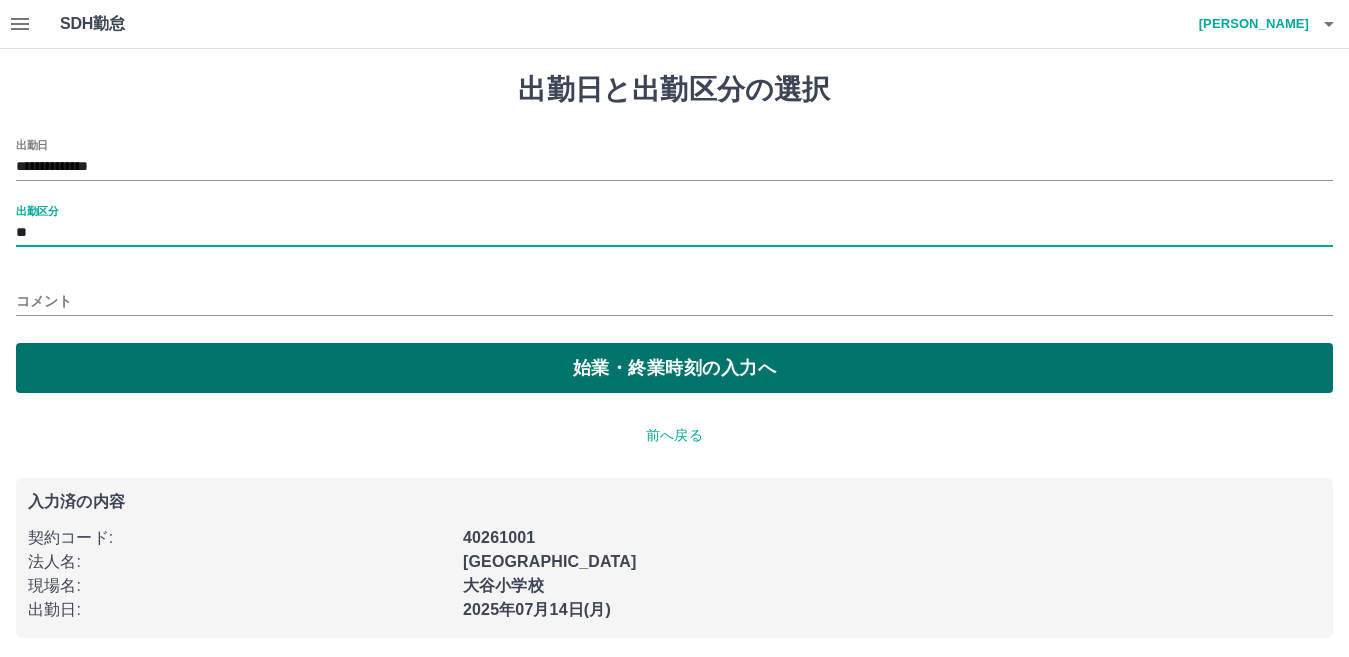 click on "始業・終業時刻の入力へ" at bounding box center [674, 368] 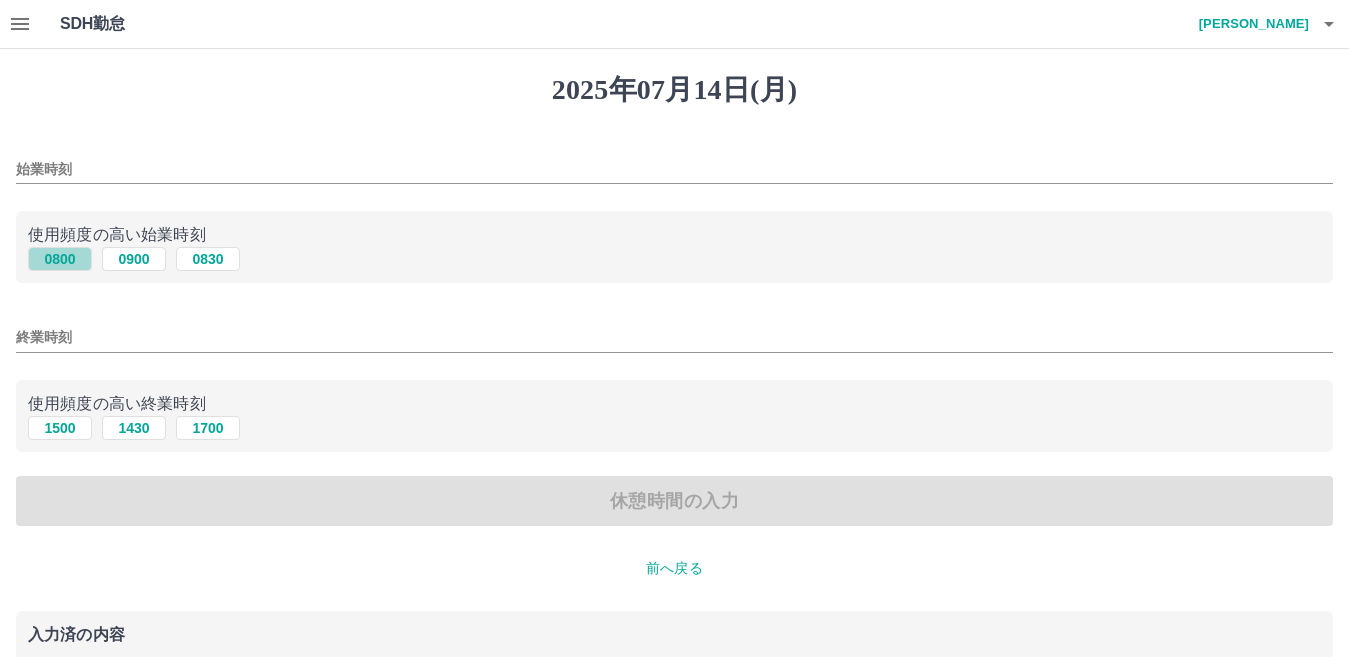 click on "0800" at bounding box center (60, 259) 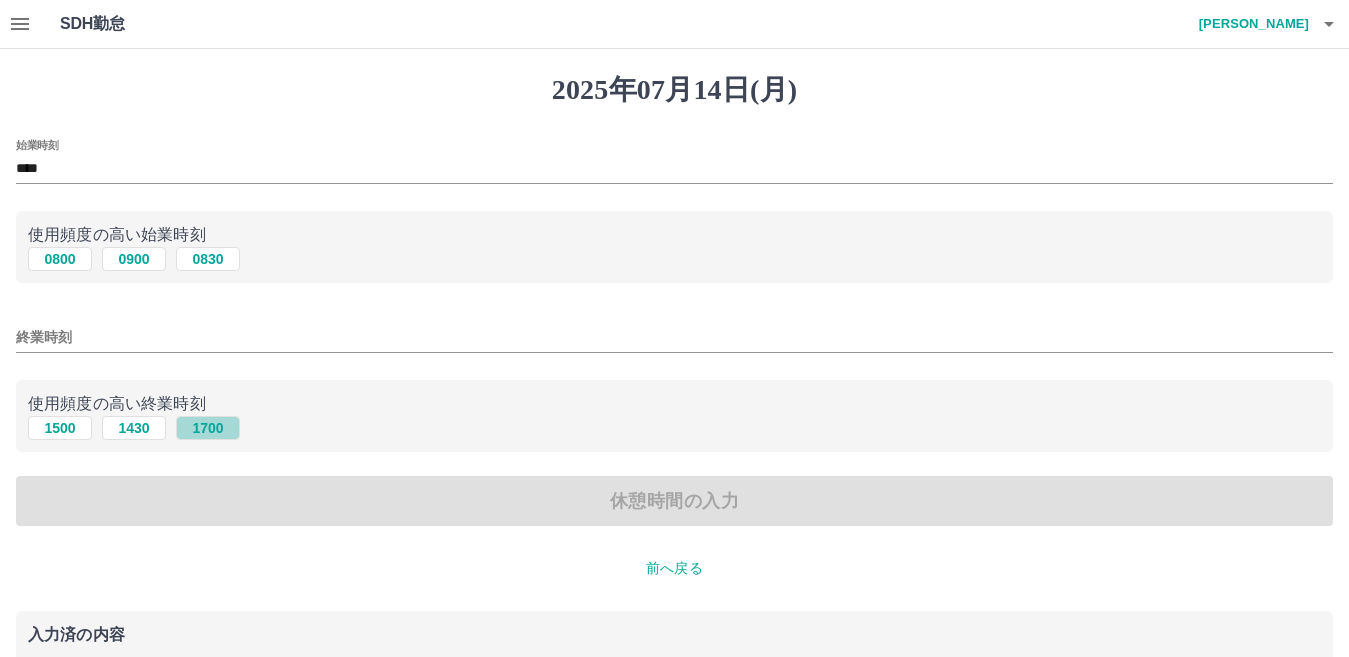 click on "1700" at bounding box center (208, 428) 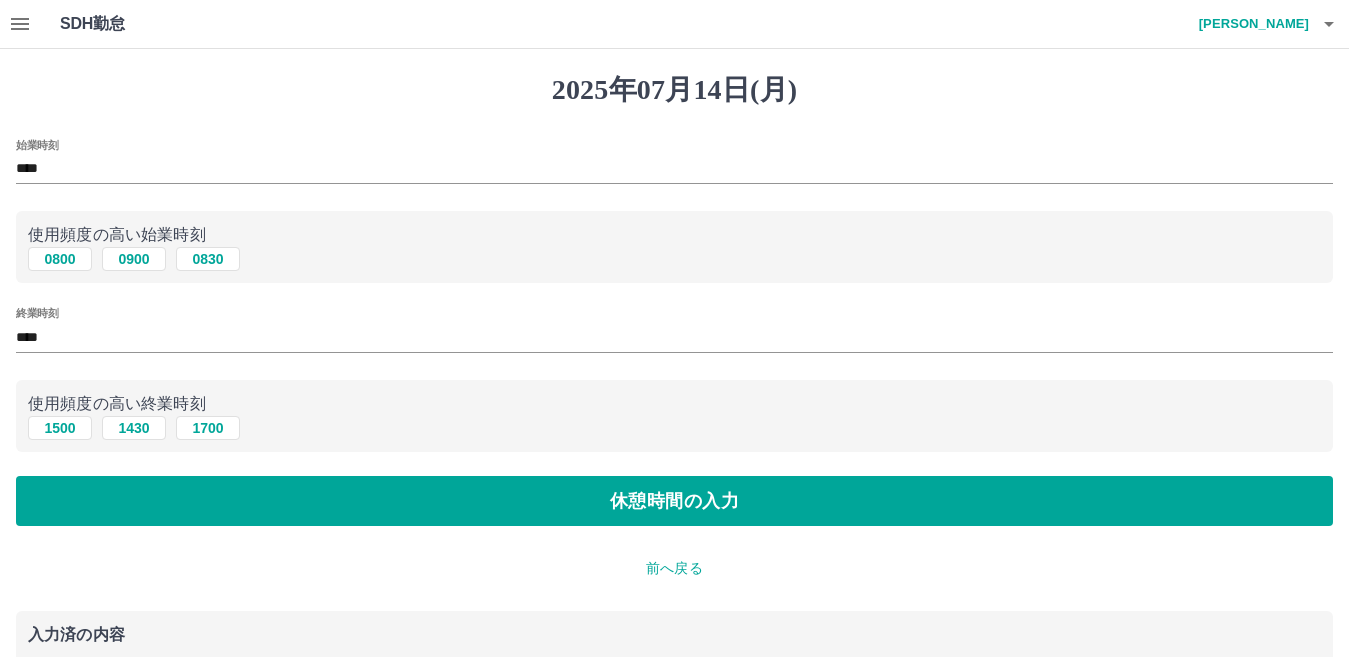 click on "2025年07月14日(月) 始業時刻 **** 使用頻度の高い始業時刻 0800 0900 0830 終業時刻 **** 使用頻度の高い終業時刻 1500 1430 1700 休憩時間の入力 前へ戻る 入力済の内容 契約コード : 40261001 法人名 : 北九州市 現場名 : 大谷小学校 出勤日 : 2025年07月14日(月) 出勤区分 : 出勤" at bounding box center [674, 434] 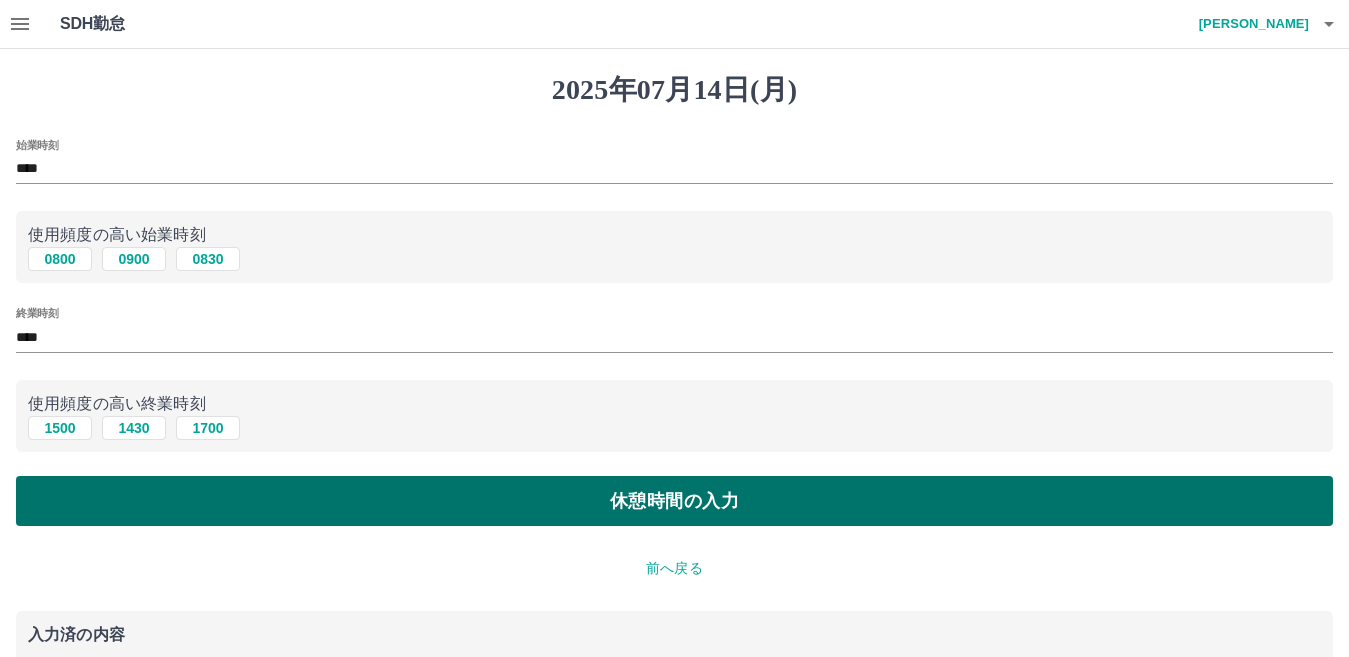 click on "休憩時間の入力" at bounding box center [674, 501] 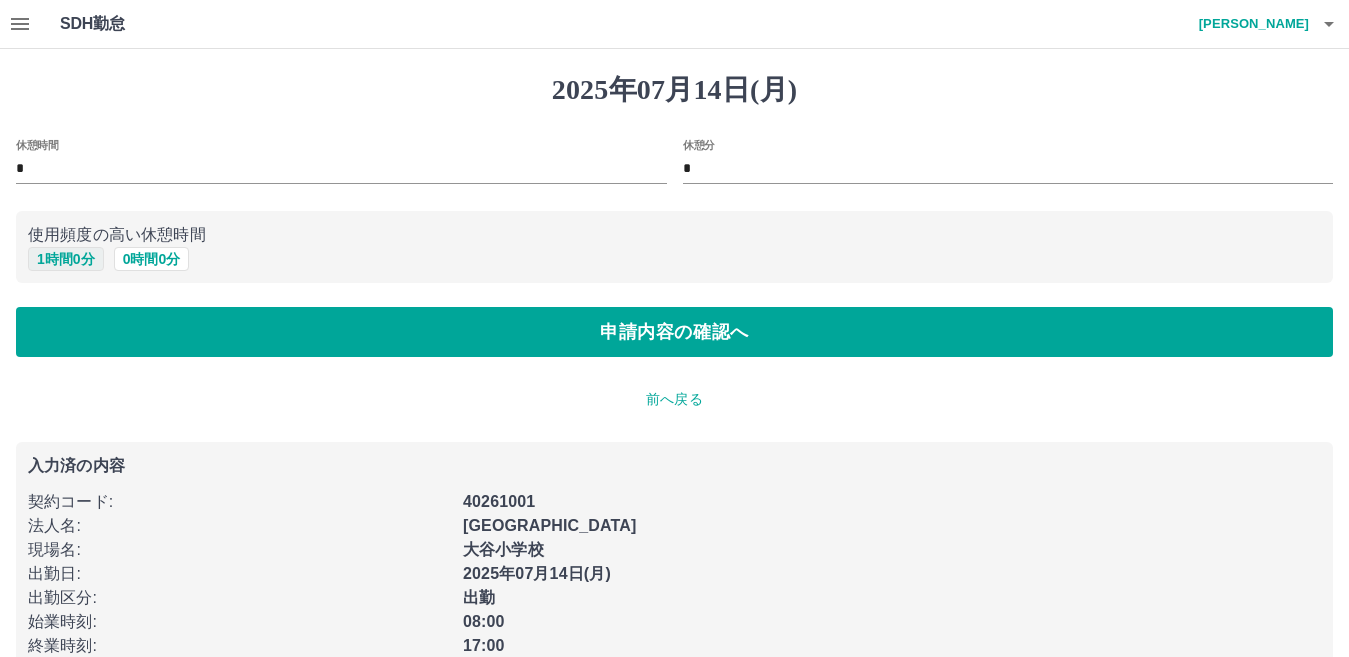 click on "1 時間 0 分" at bounding box center (66, 259) 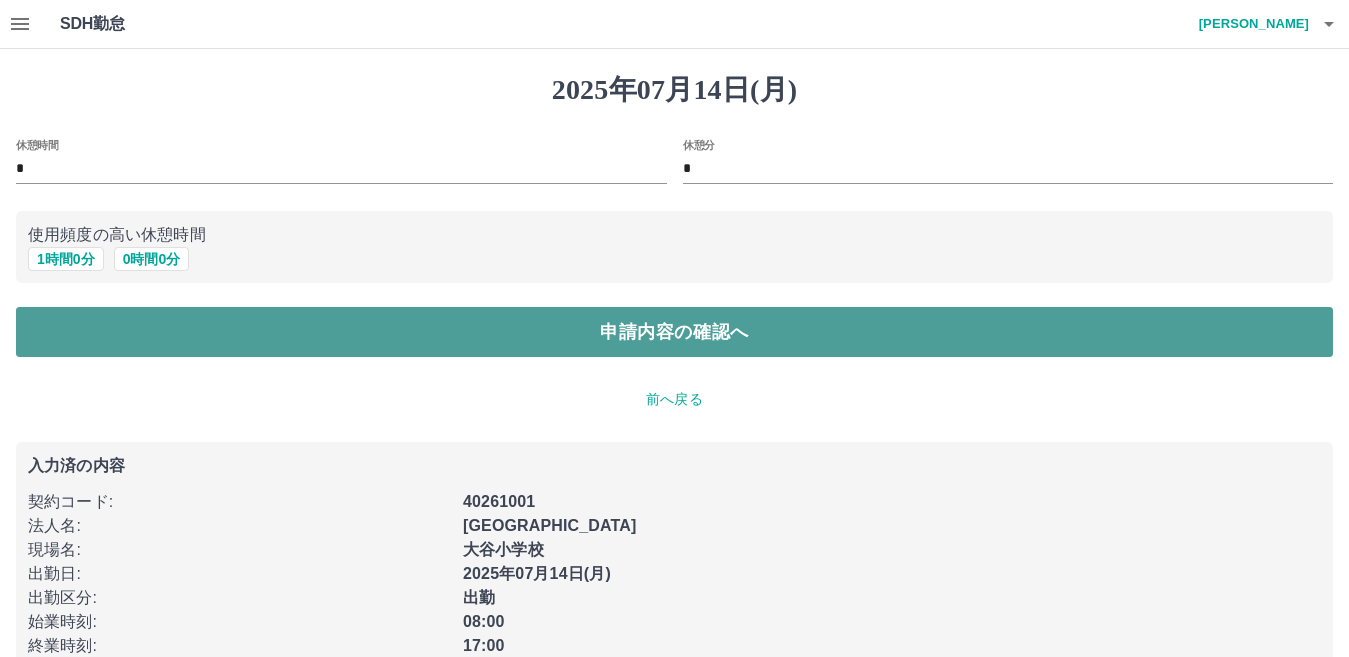 click on "申請内容の確認へ" at bounding box center [674, 332] 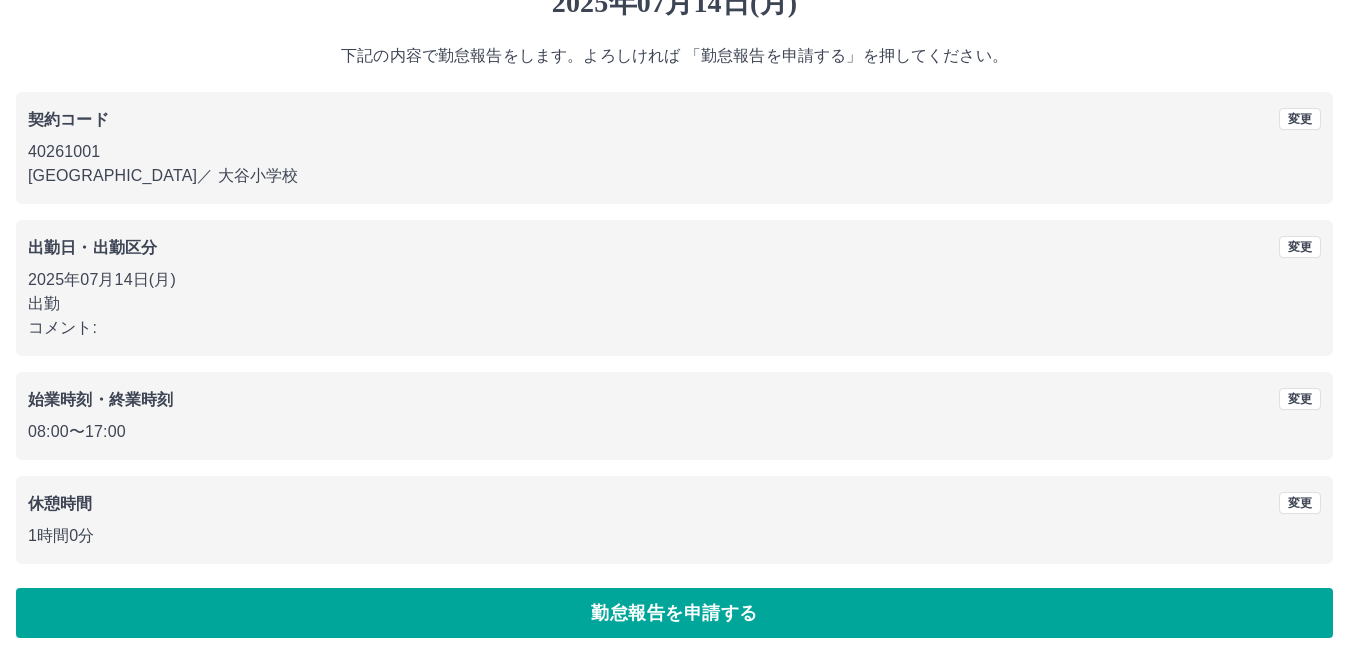 scroll, scrollTop: 92, scrollLeft: 0, axis: vertical 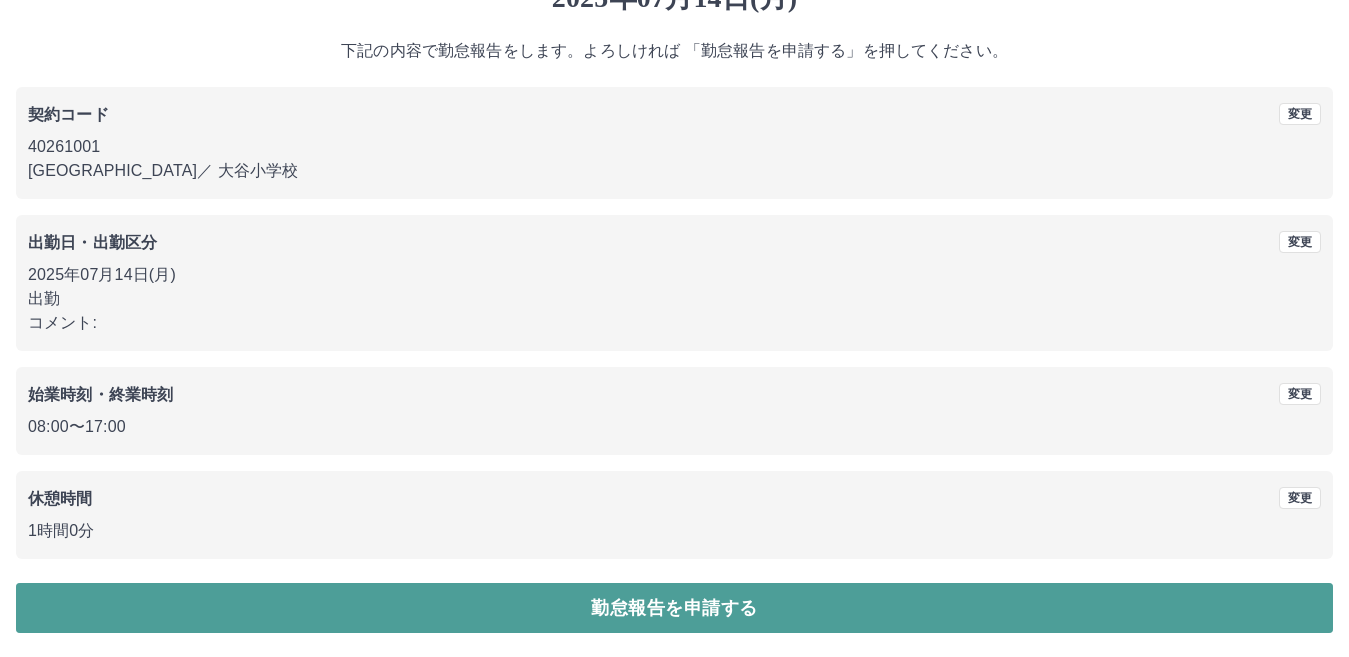 click on "勤怠報告を申請する" at bounding box center [674, 608] 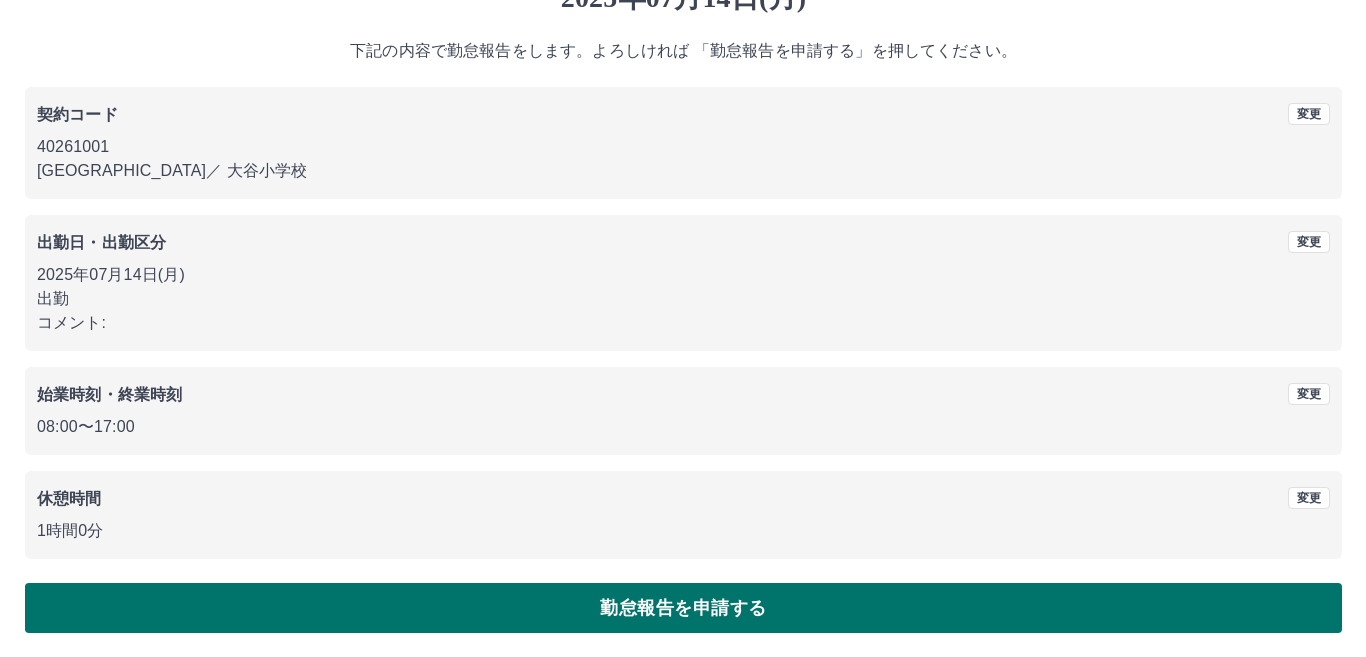 scroll, scrollTop: 0, scrollLeft: 0, axis: both 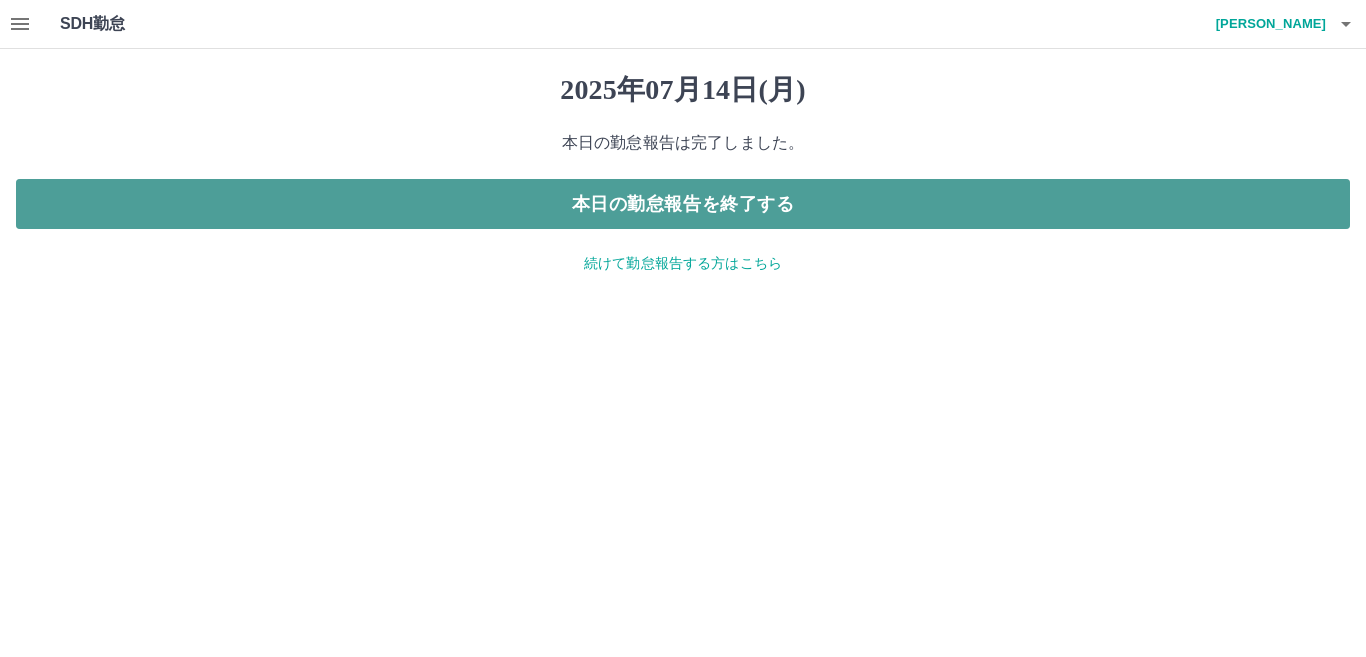 click on "本日の勤怠報告を終了する" at bounding box center [683, 204] 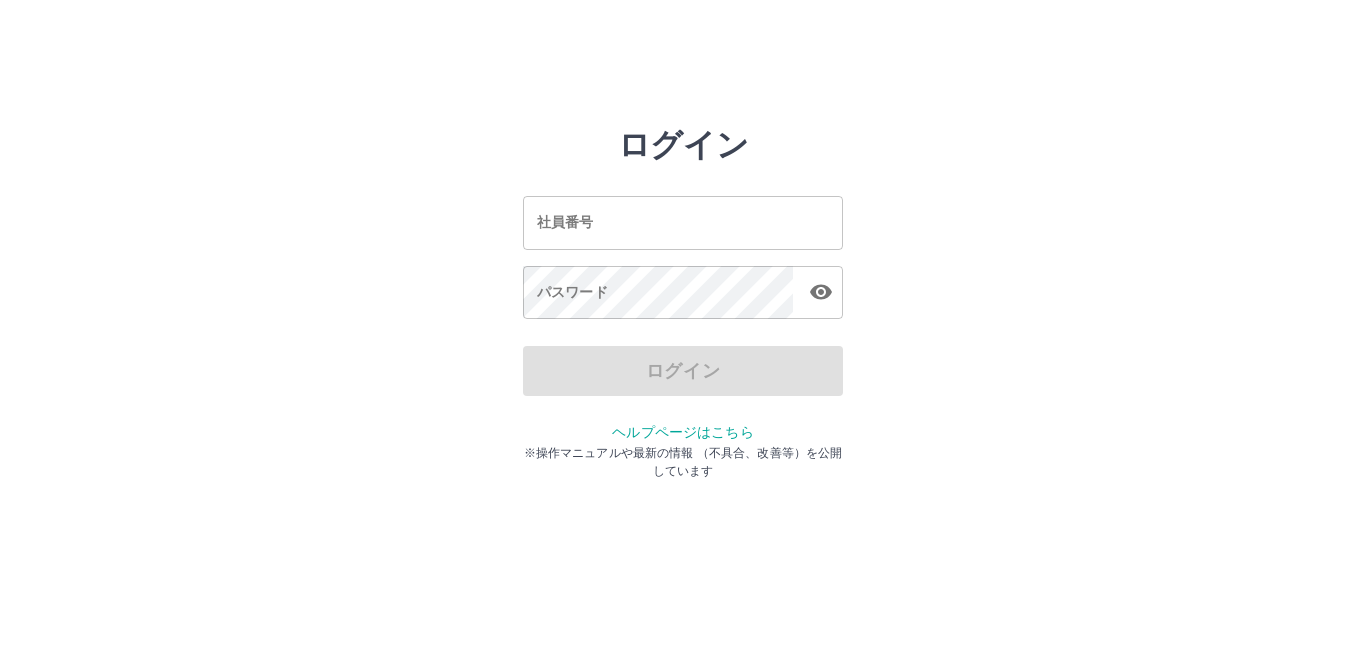 scroll, scrollTop: 0, scrollLeft: 0, axis: both 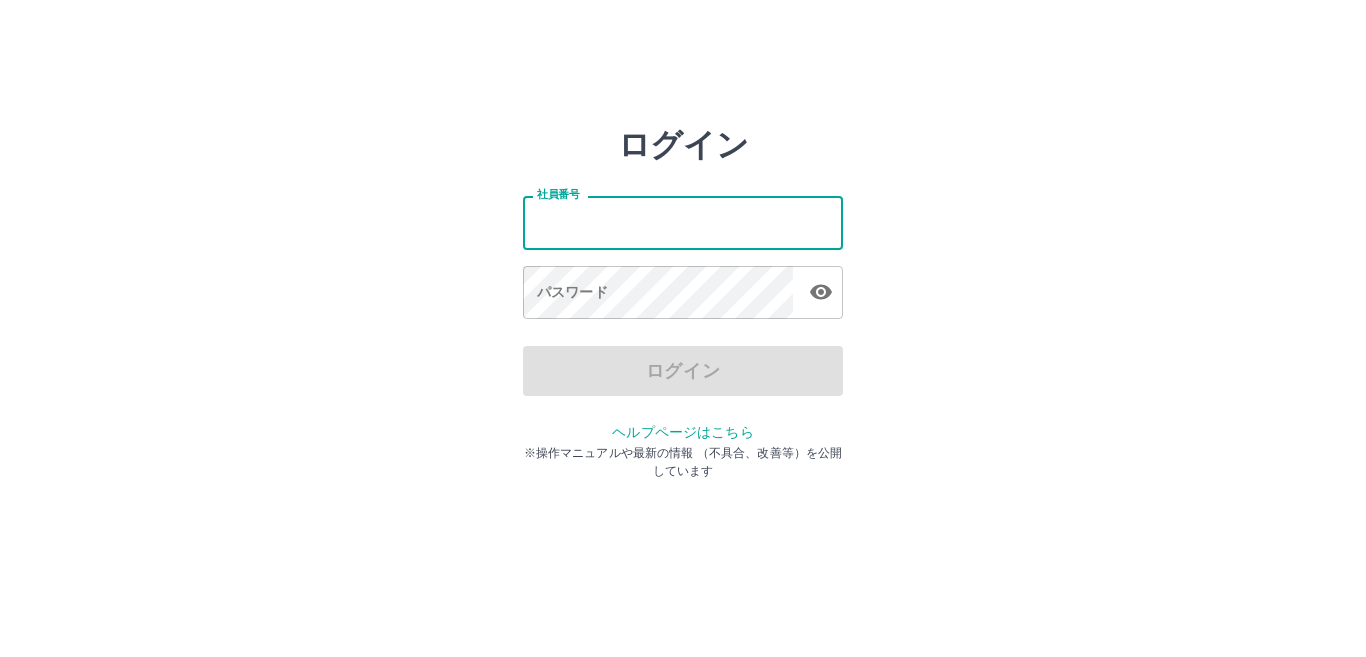 click on "社員番号" at bounding box center [683, 222] 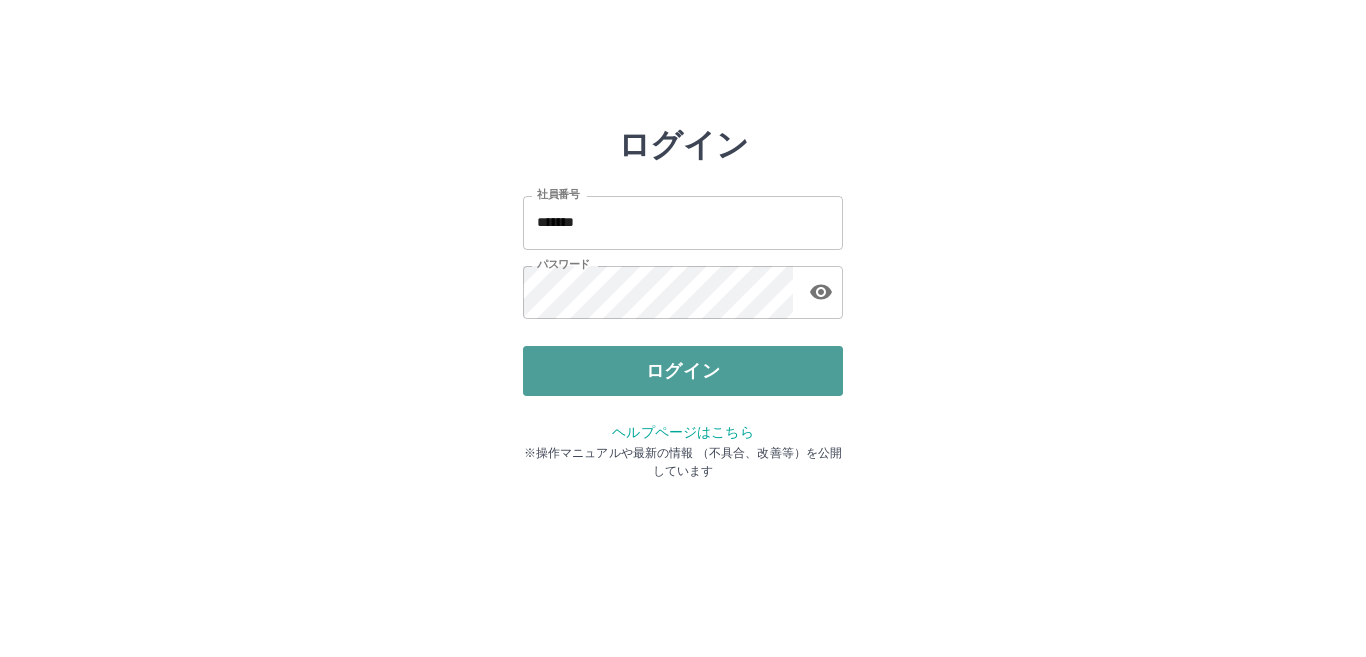 click on "ログイン" at bounding box center [683, 371] 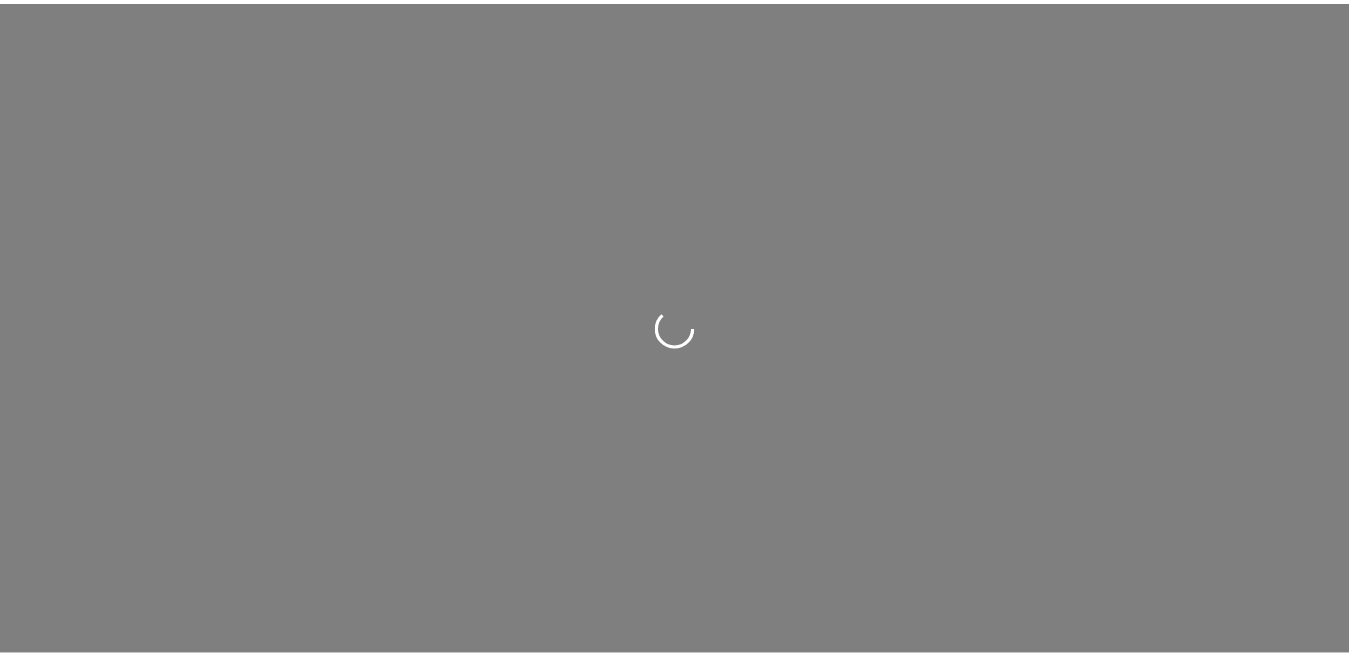 scroll, scrollTop: 0, scrollLeft: 0, axis: both 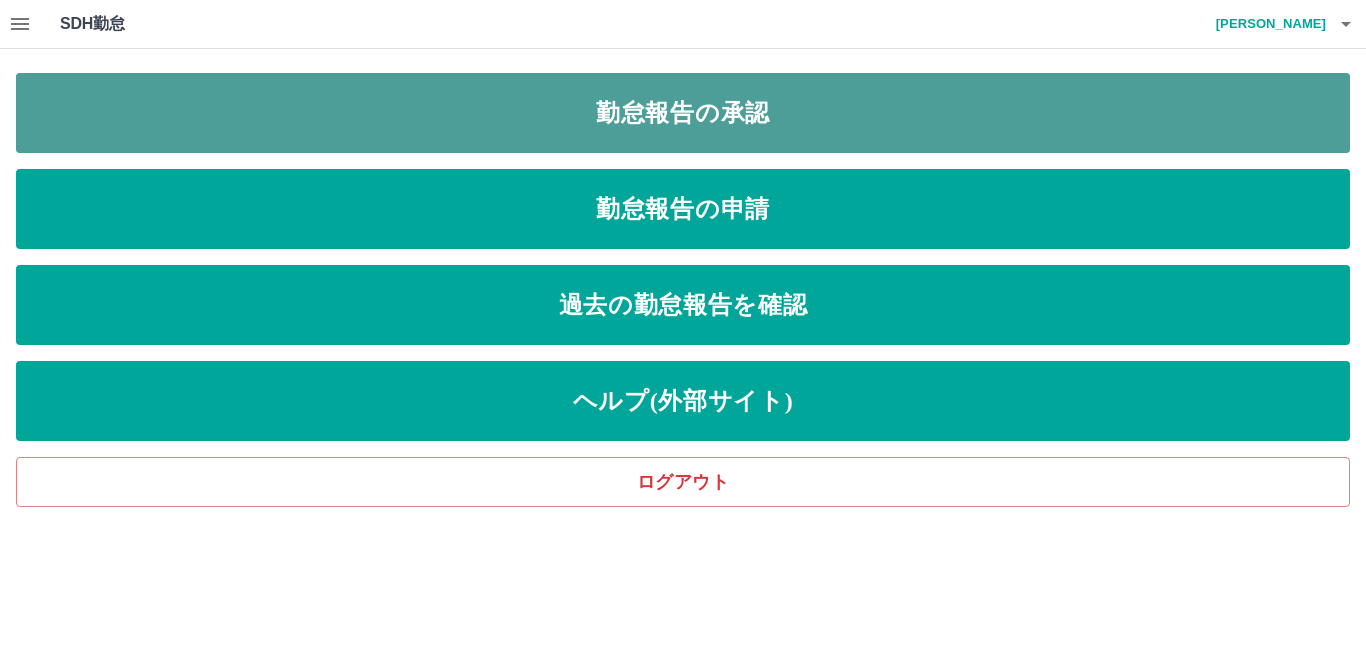 click on "勤怠報告の承認" at bounding box center (683, 113) 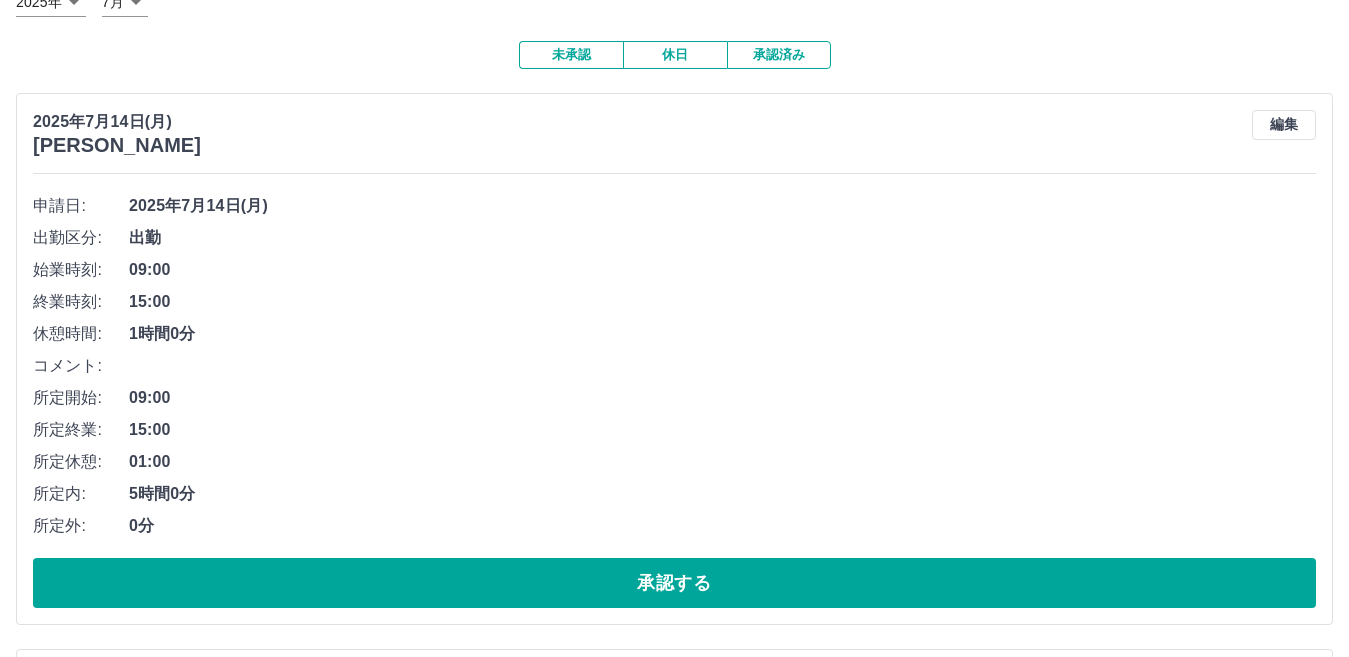 scroll, scrollTop: 400, scrollLeft: 0, axis: vertical 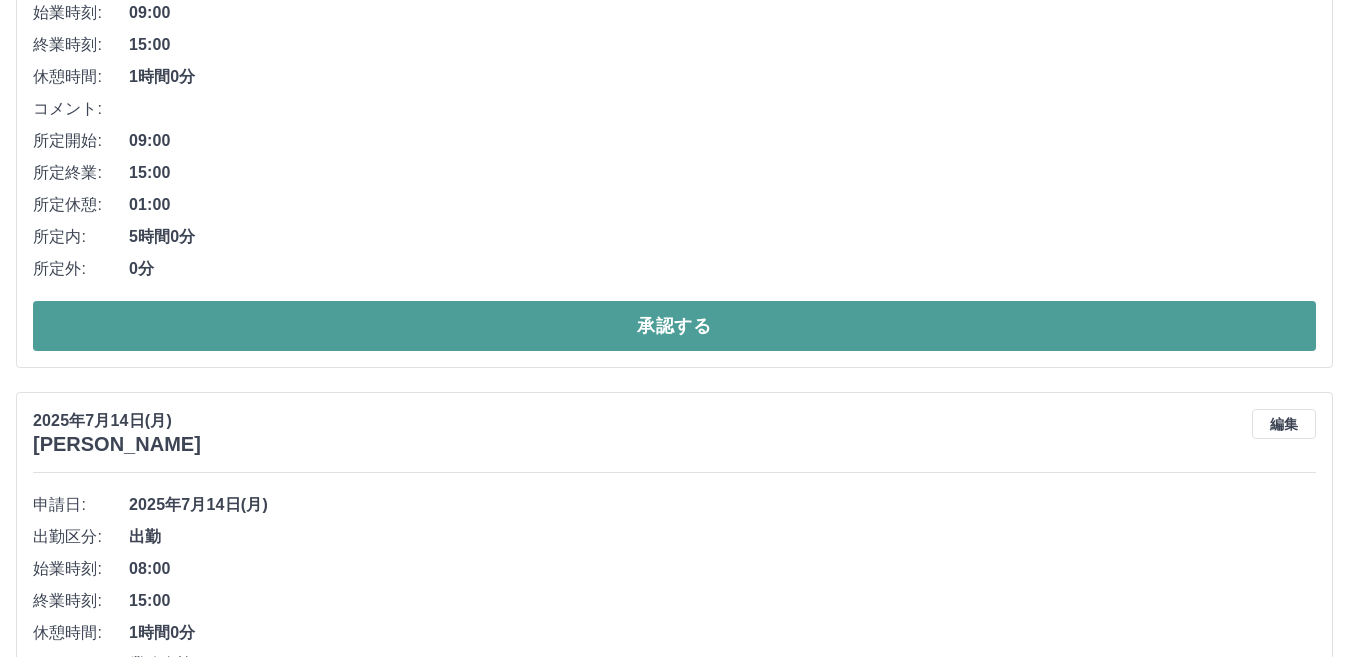 click on "承認する" at bounding box center [674, 326] 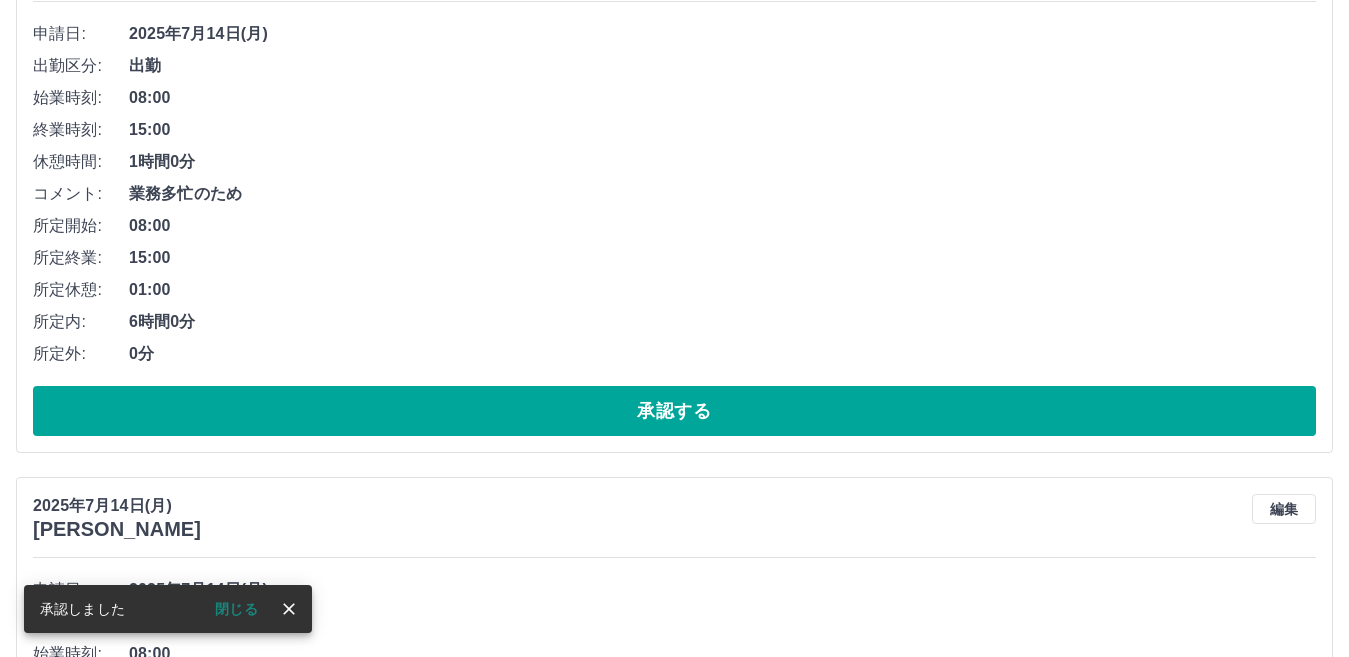 scroll, scrollTop: 400, scrollLeft: 0, axis: vertical 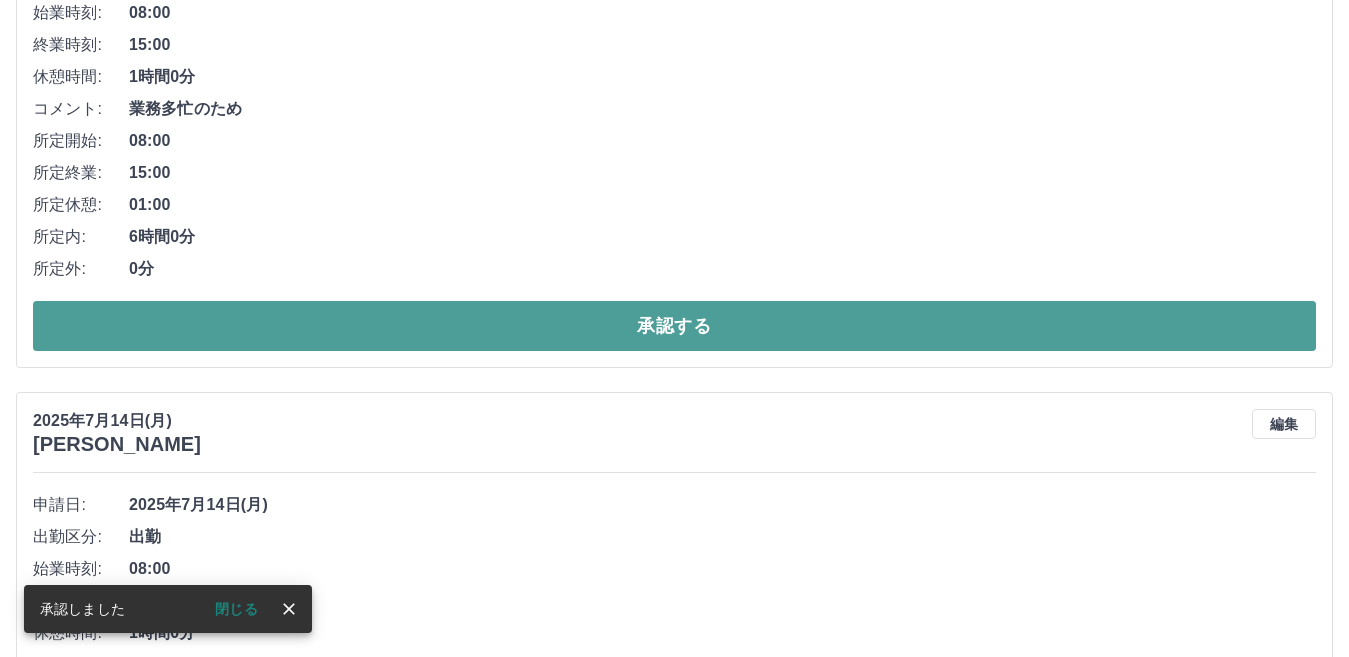 click on "承認する" at bounding box center [674, 326] 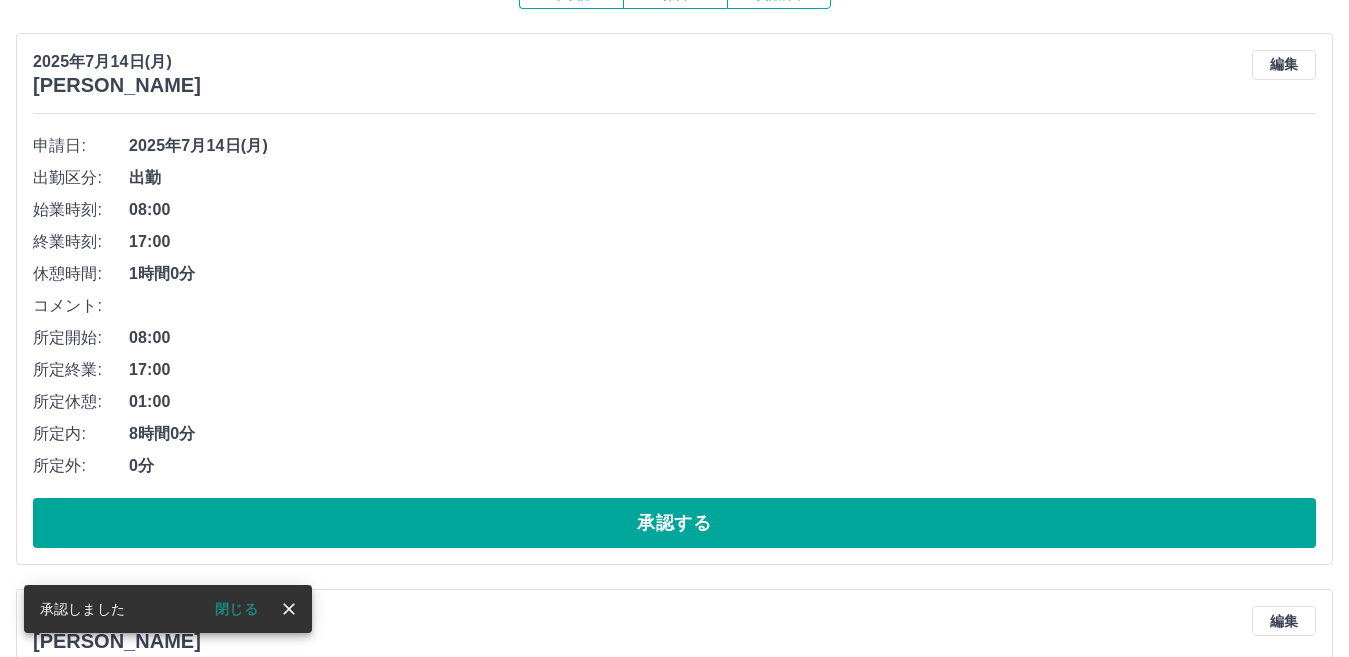 scroll, scrollTop: 500, scrollLeft: 0, axis: vertical 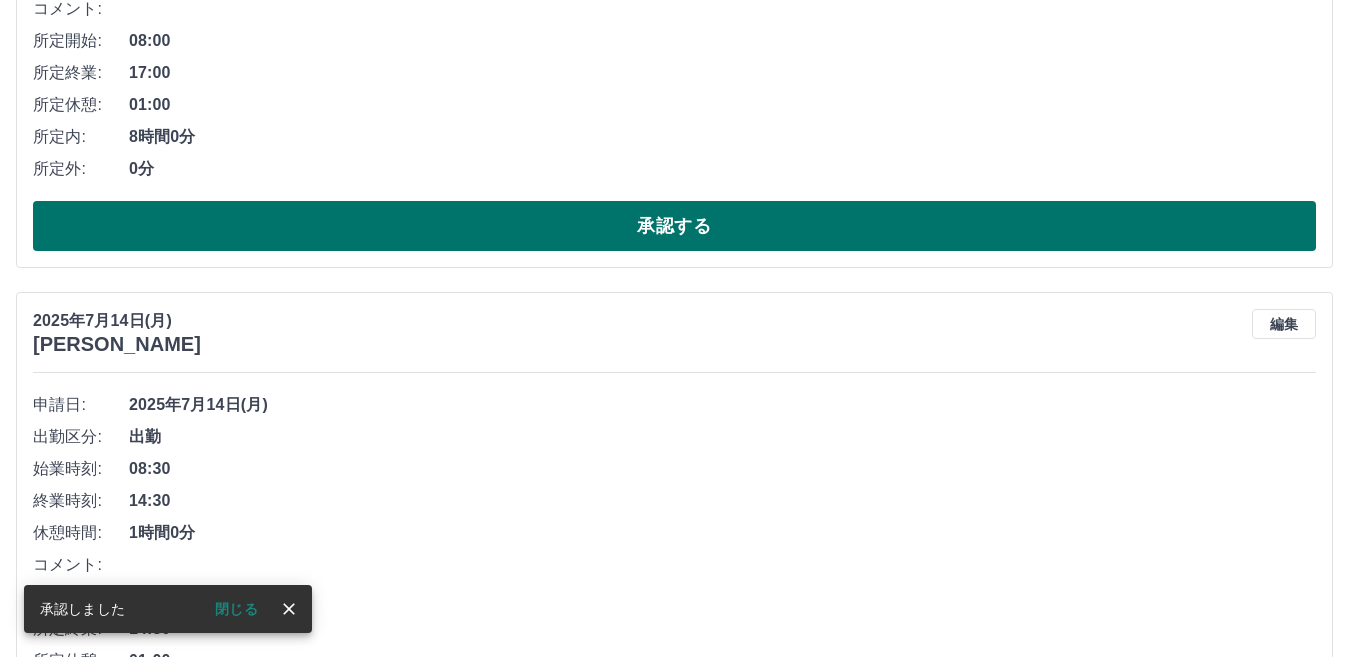 click on "承認する" at bounding box center [674, 226] 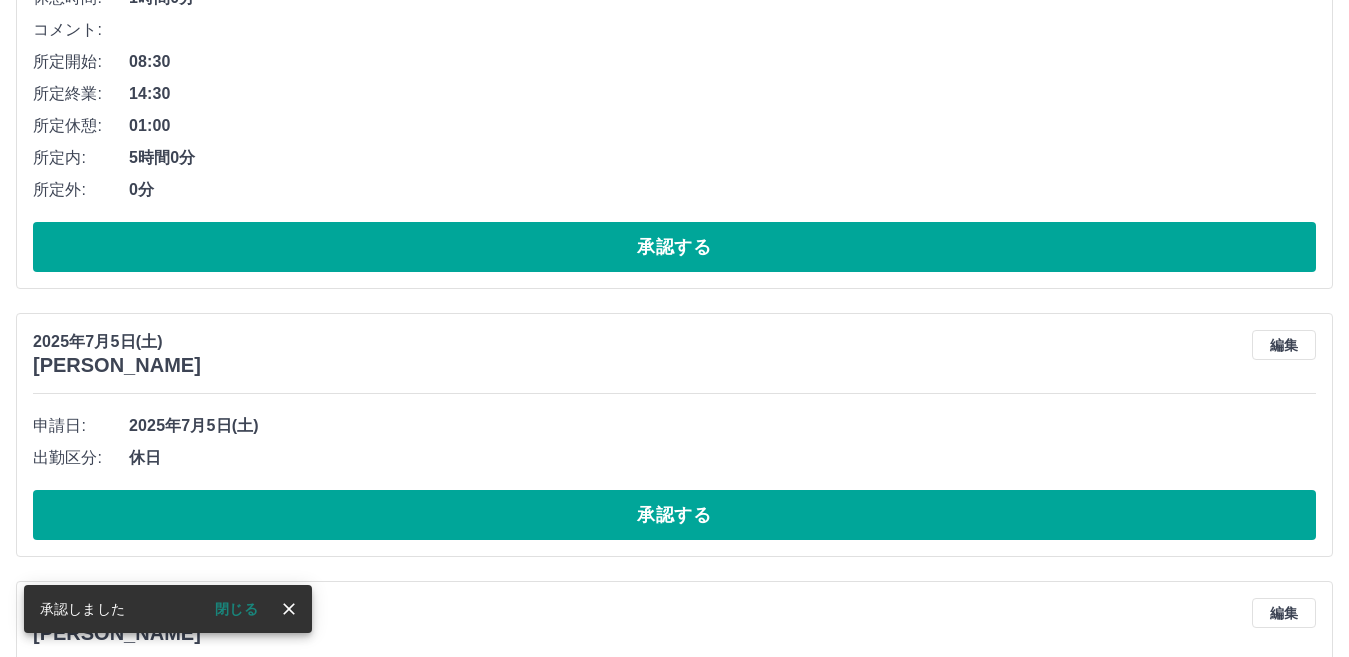 scroll, scrollTop: 500, scrollLeft: 0, axis: vertical 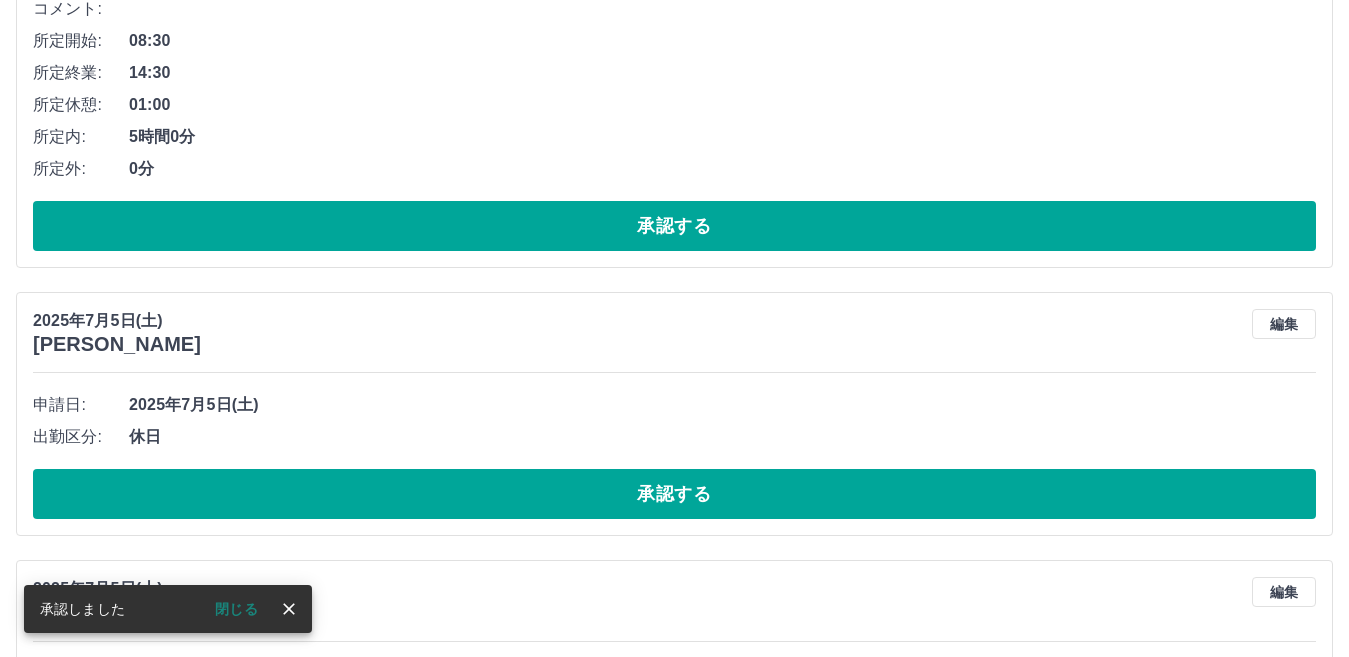 click on "承認する" at bounding box center [674, 226] 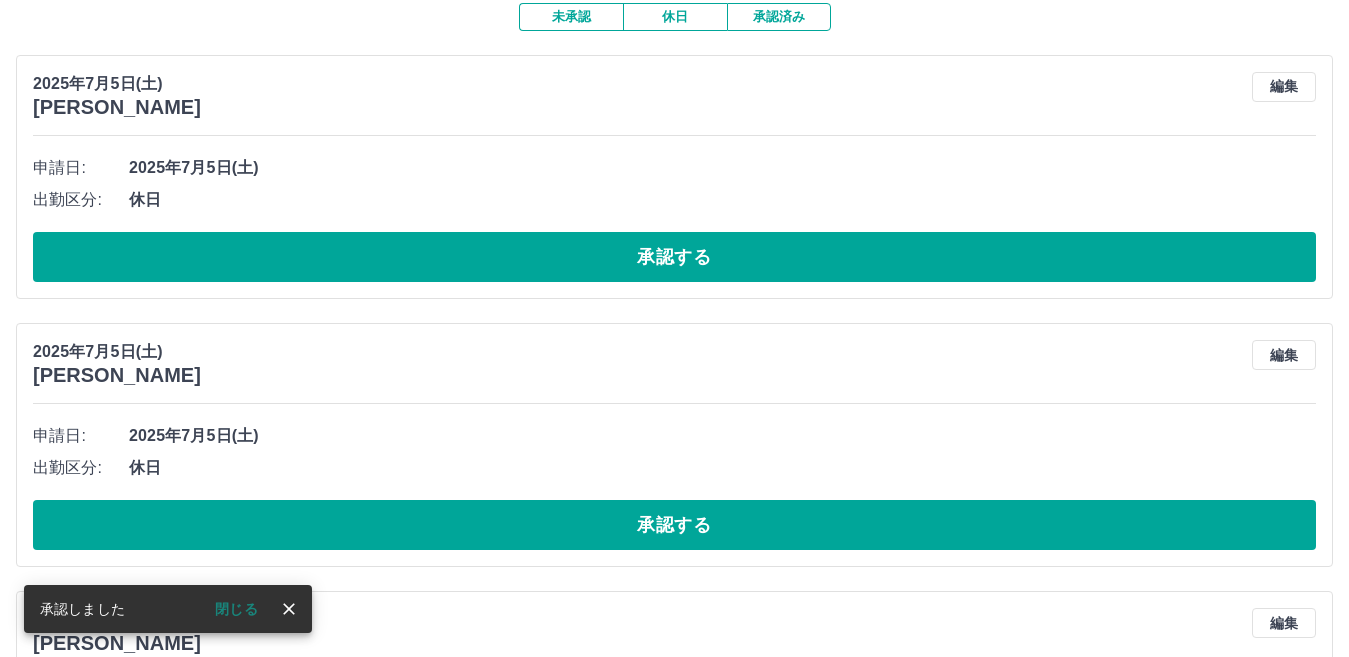 scroll, scrollTop: 200, scrollLeft: 0, axis: vertical 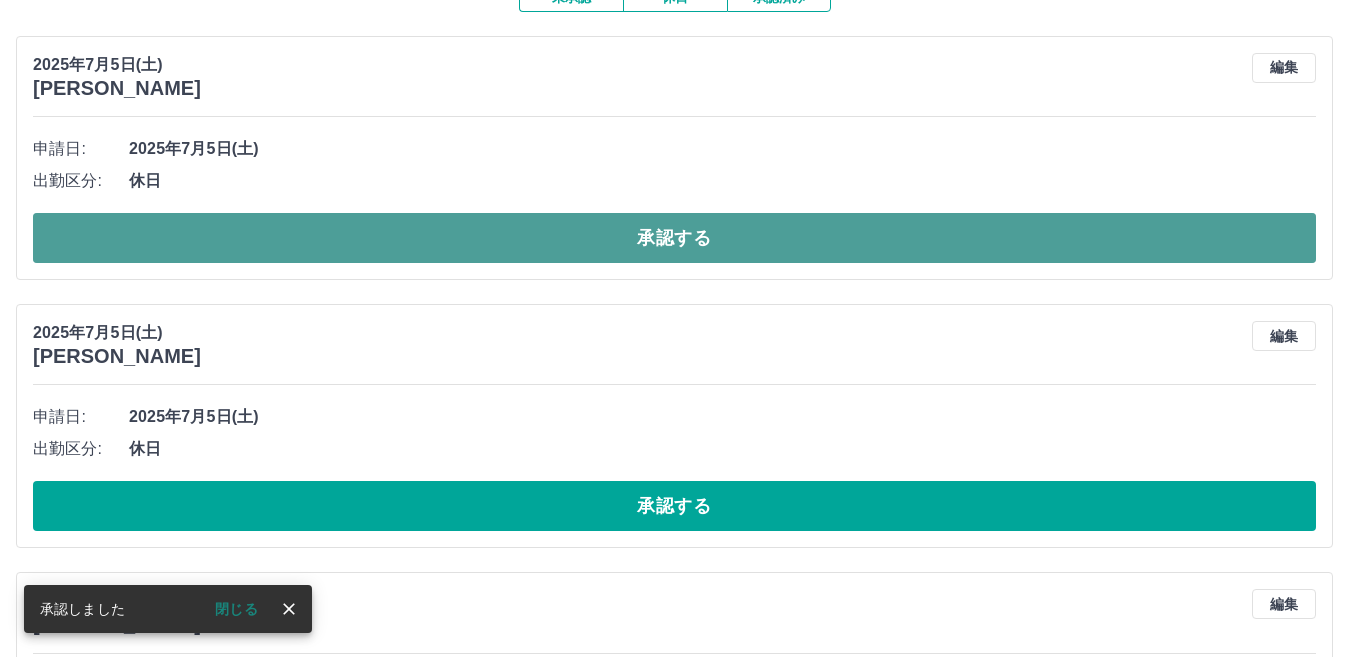 click on "承認する" at bounding box center (674, 238) 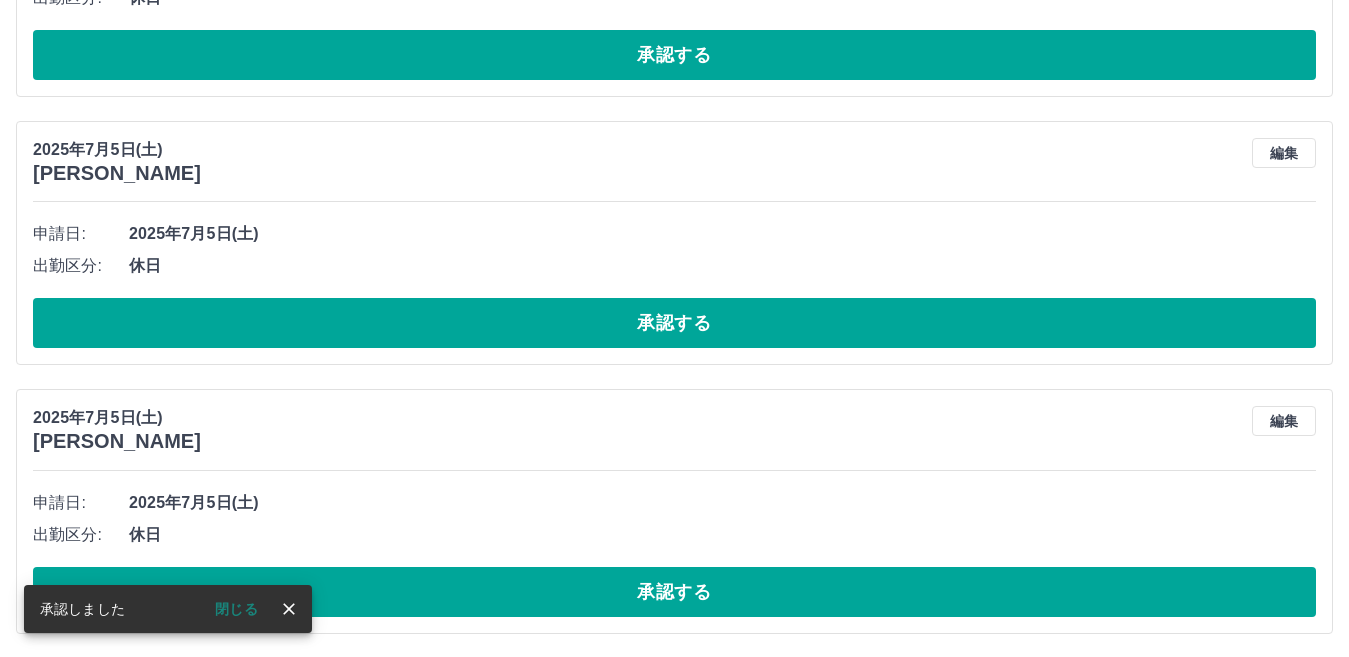 scroll, scrollTop: 500, scrollLeft: 0, axis: vertical 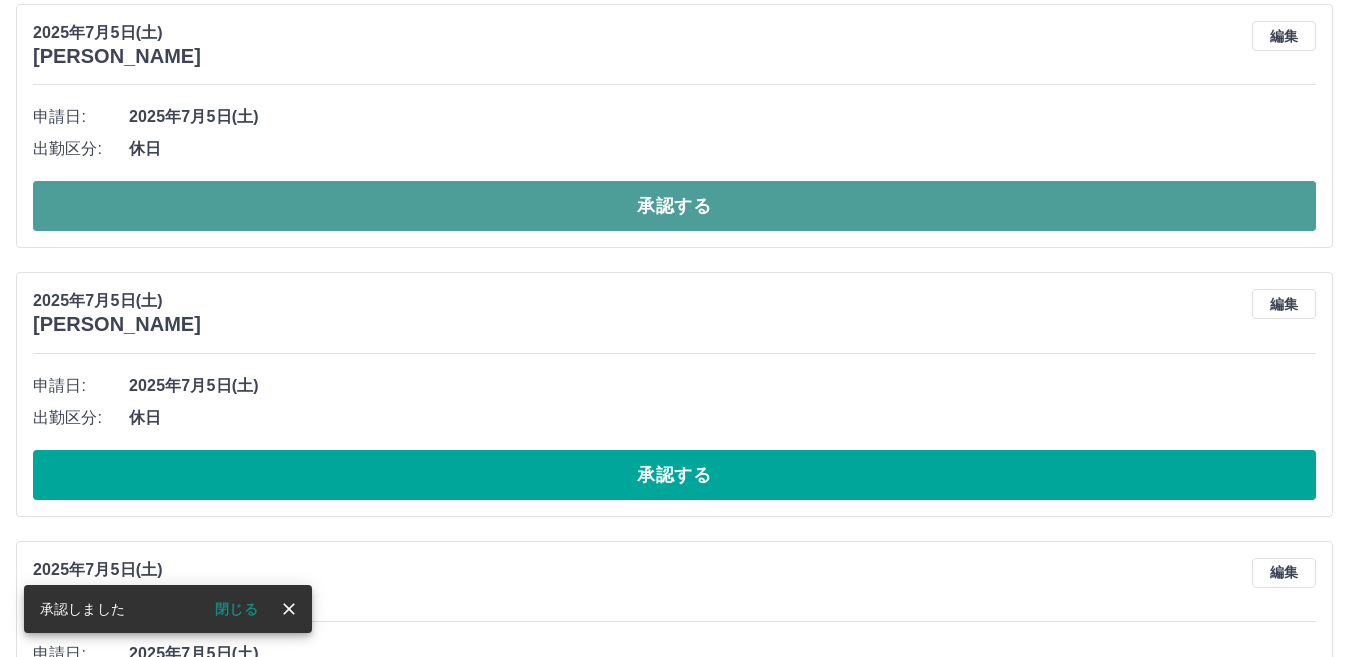 click on "承認する" at bounding box center [674, 206] 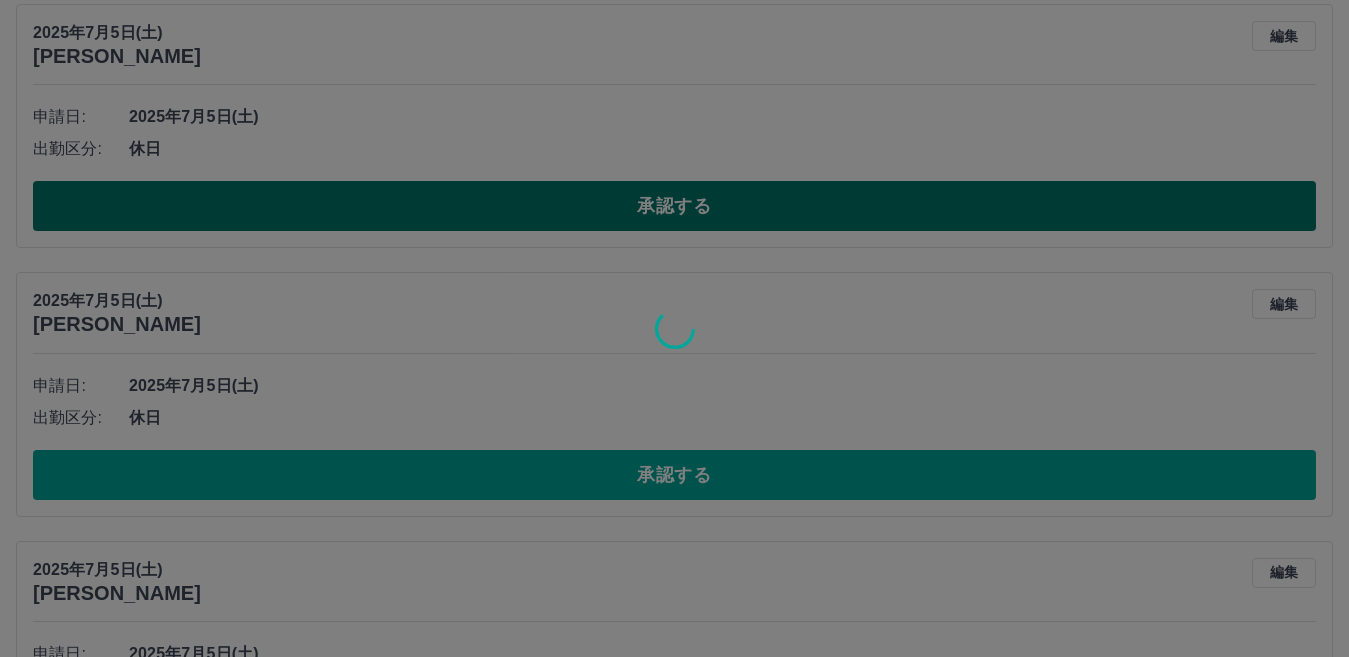 scroll, scrollTop: 232, scrollLeft: 0, axis: vertical 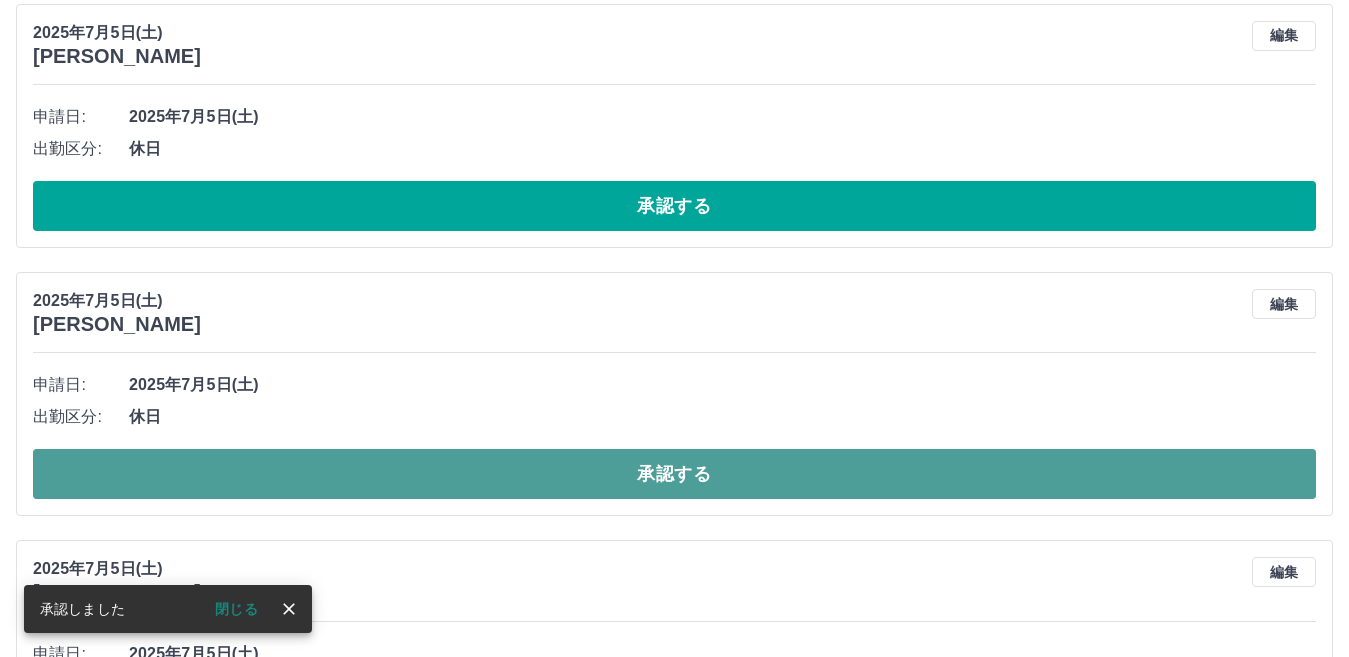 click on "承認する" at bounding box center [674, 474] 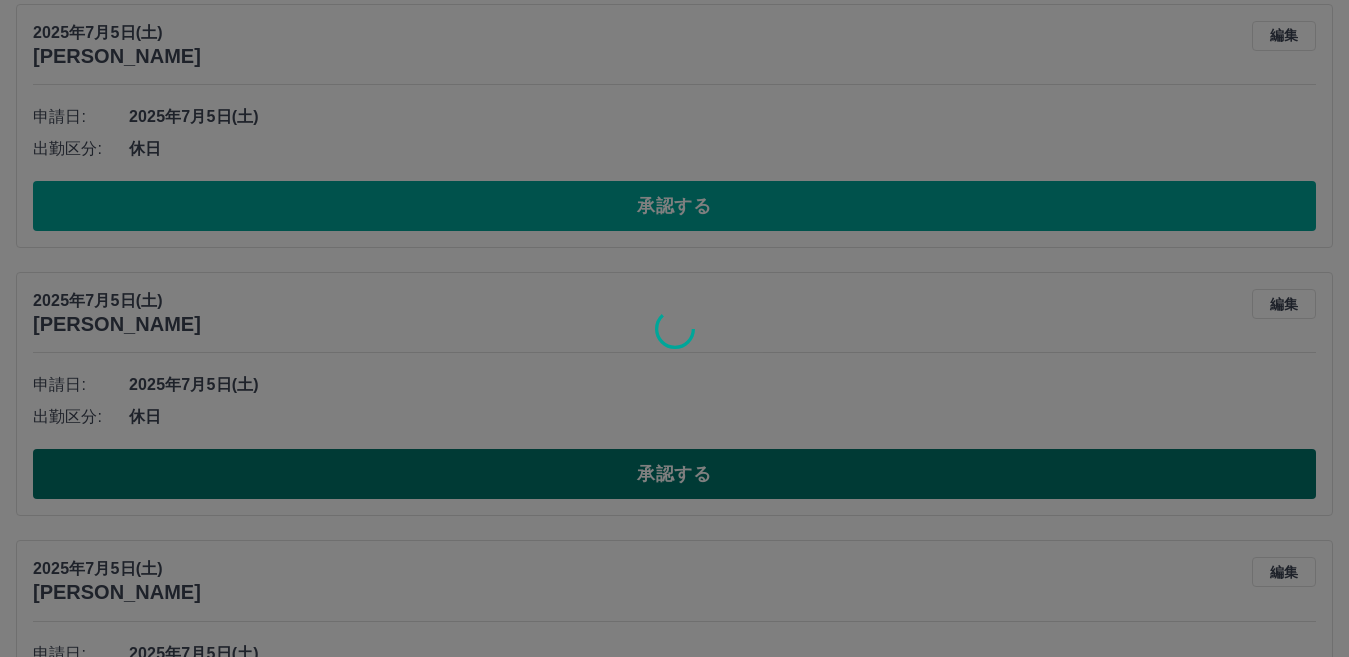 scroll, scrollTop: 117, scrollLeft: 0, axis: vertical 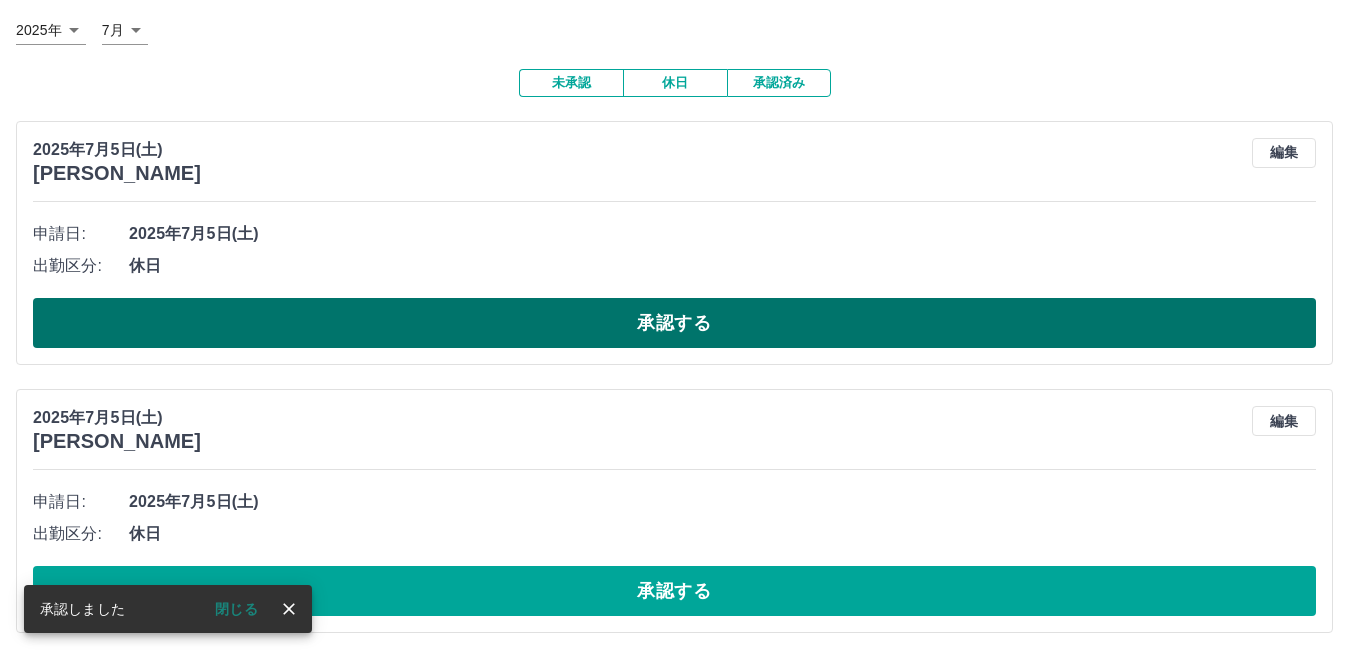 click on "承認する" at bounding box center [674, 323] 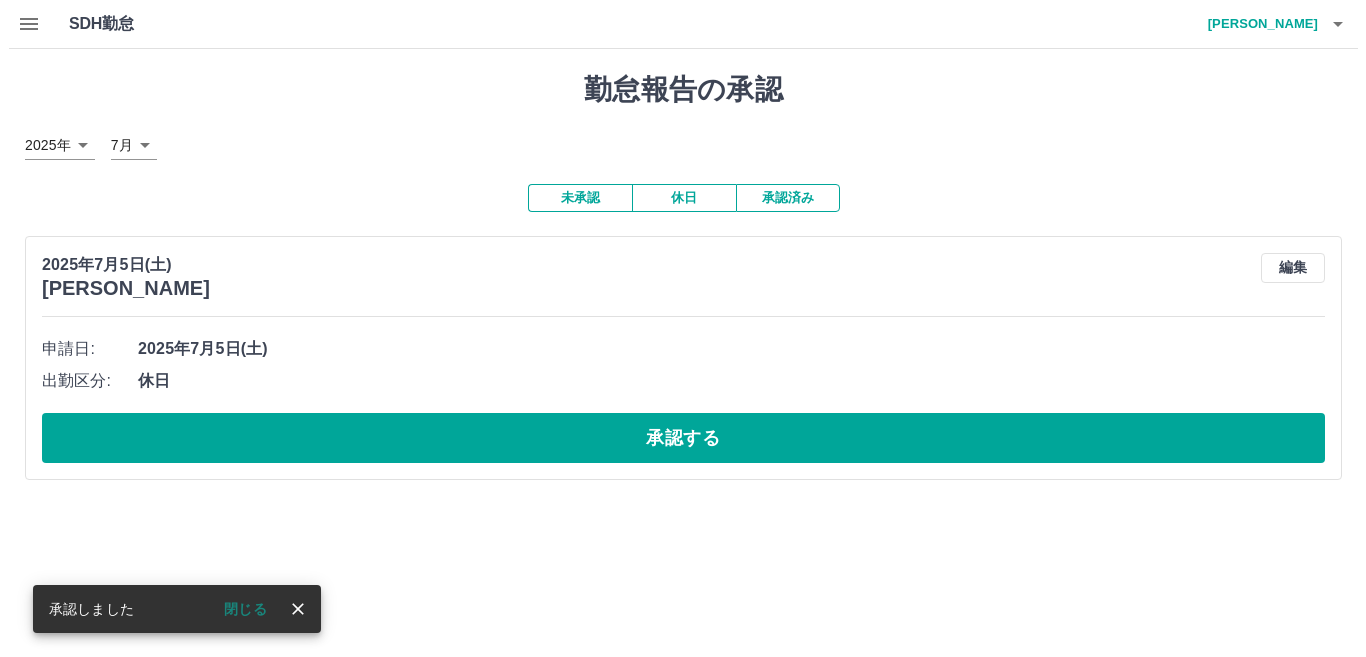scroll, scrollTop: 0, scrollLeft: 0, axis: both 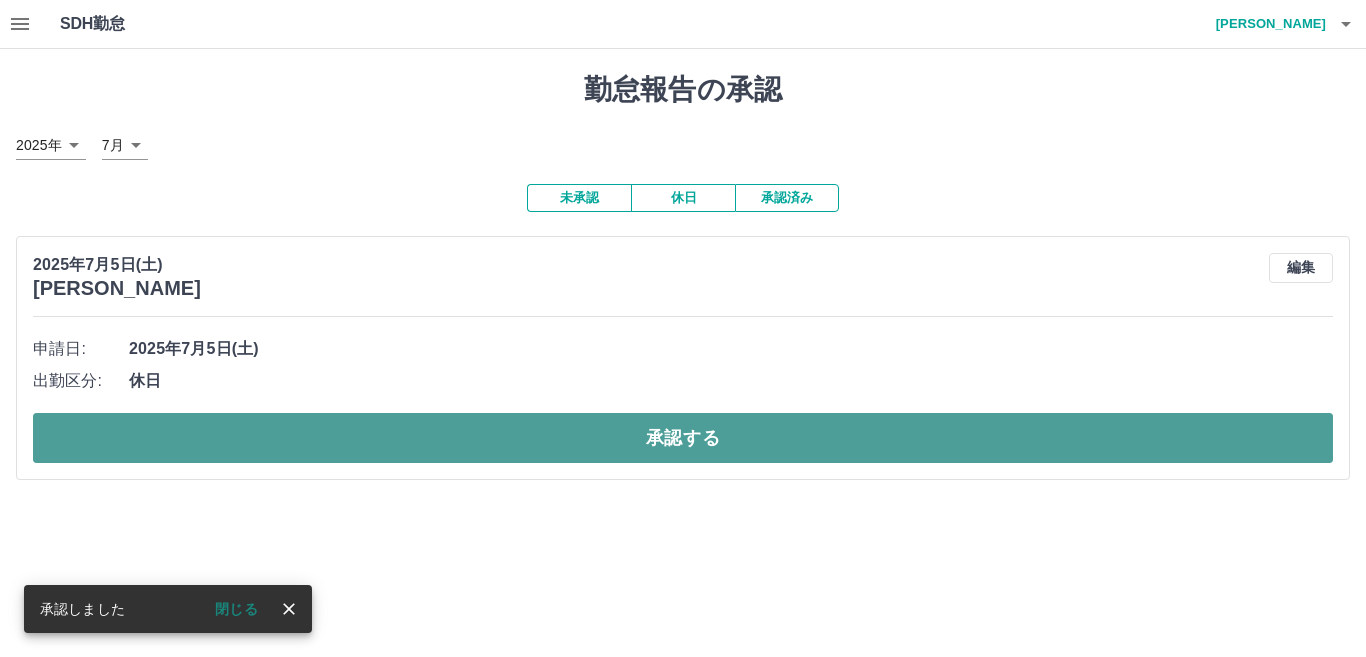 click on "承認する" at bounding box center [683, 438] 